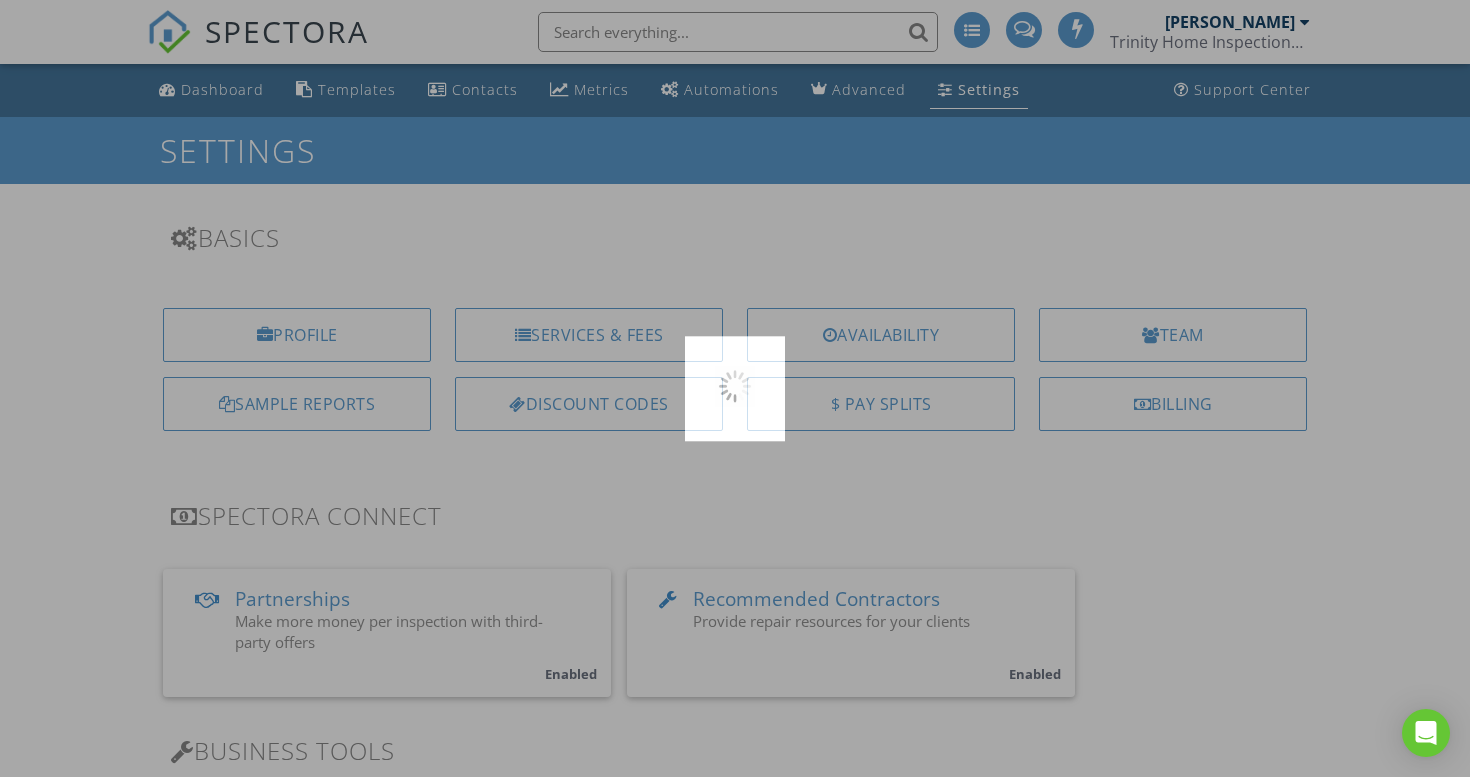 scroll, scrollTop: 0, scrollLeft: 0, axis: both 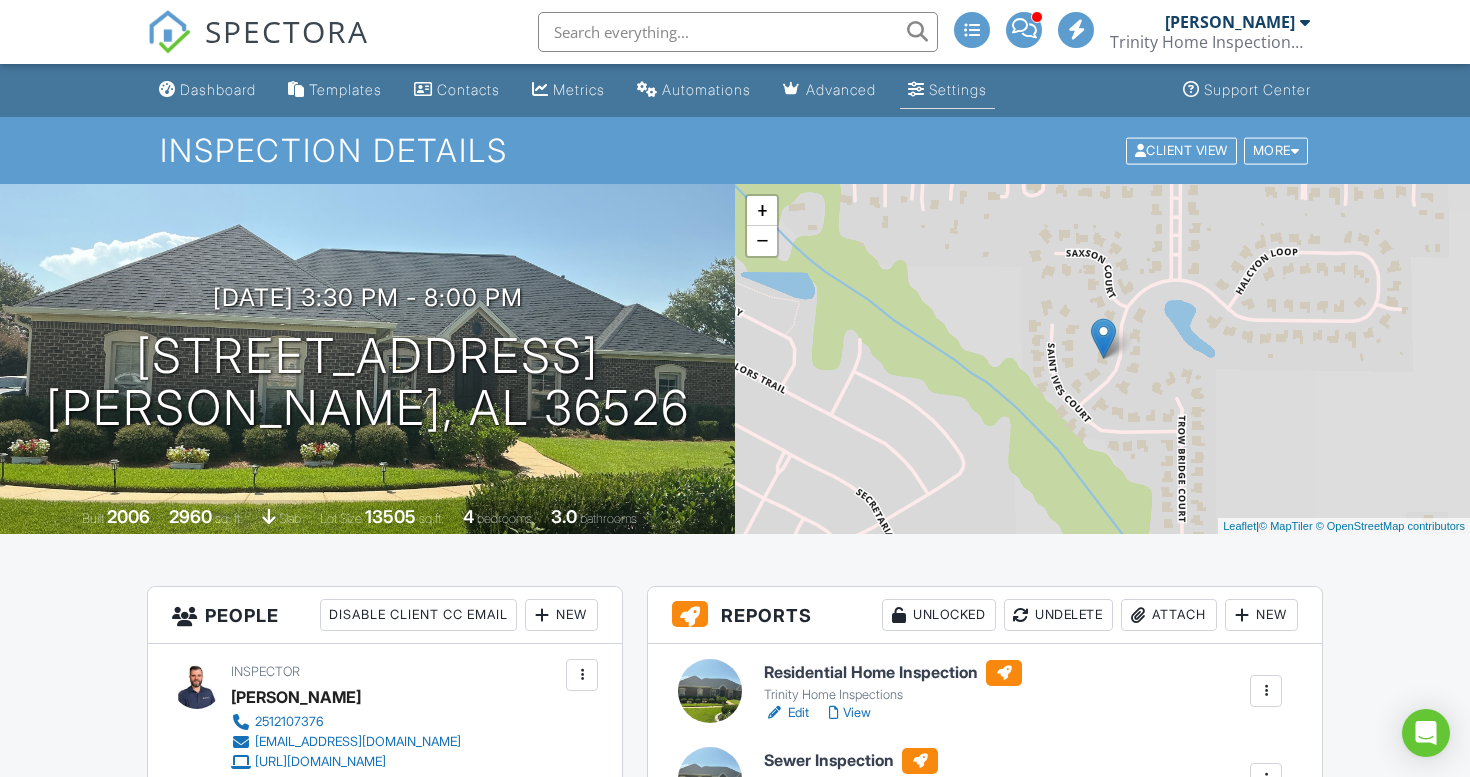 click on "Settings" at bounding box center (958, 89) 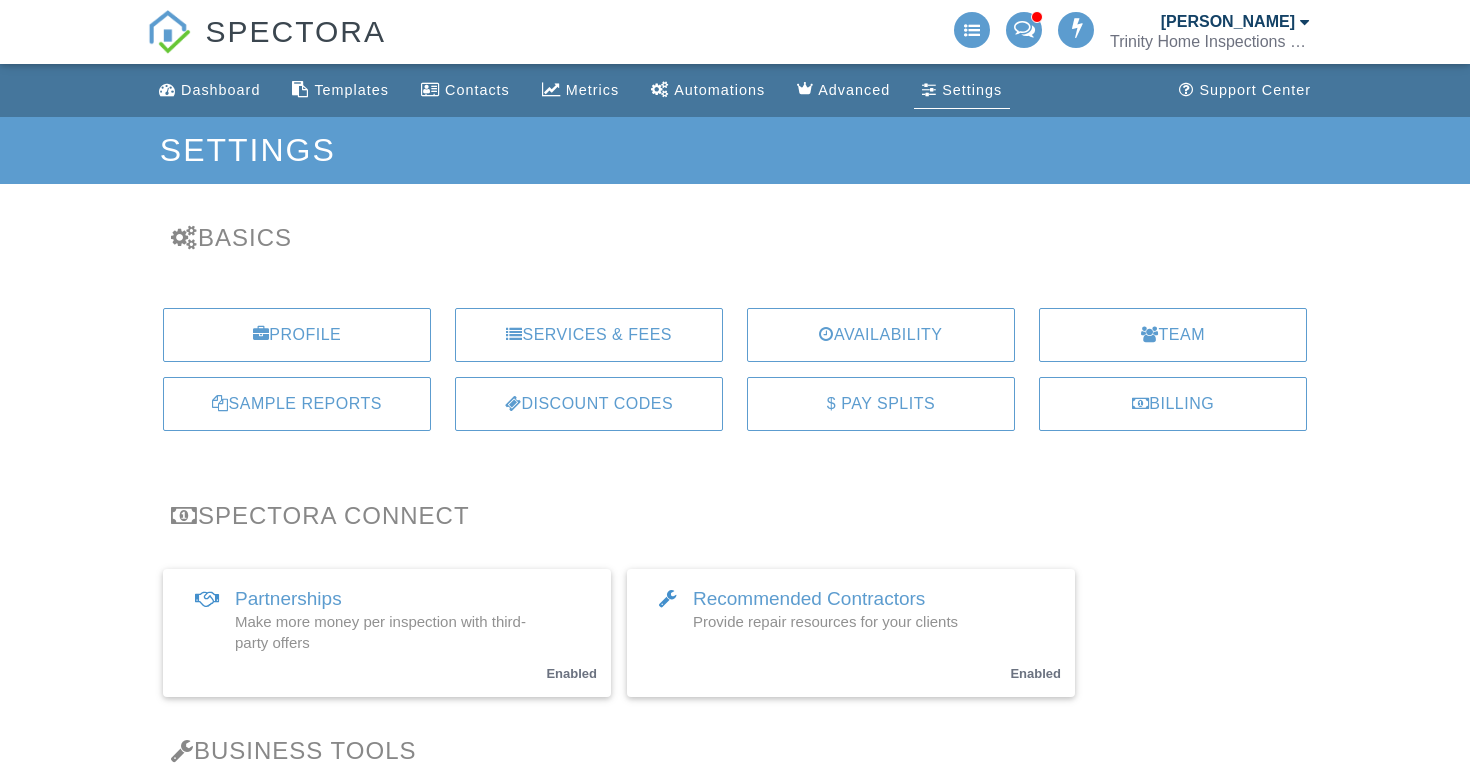 scroll, scrollTop: 0, scrollLeft: 0, axis: both 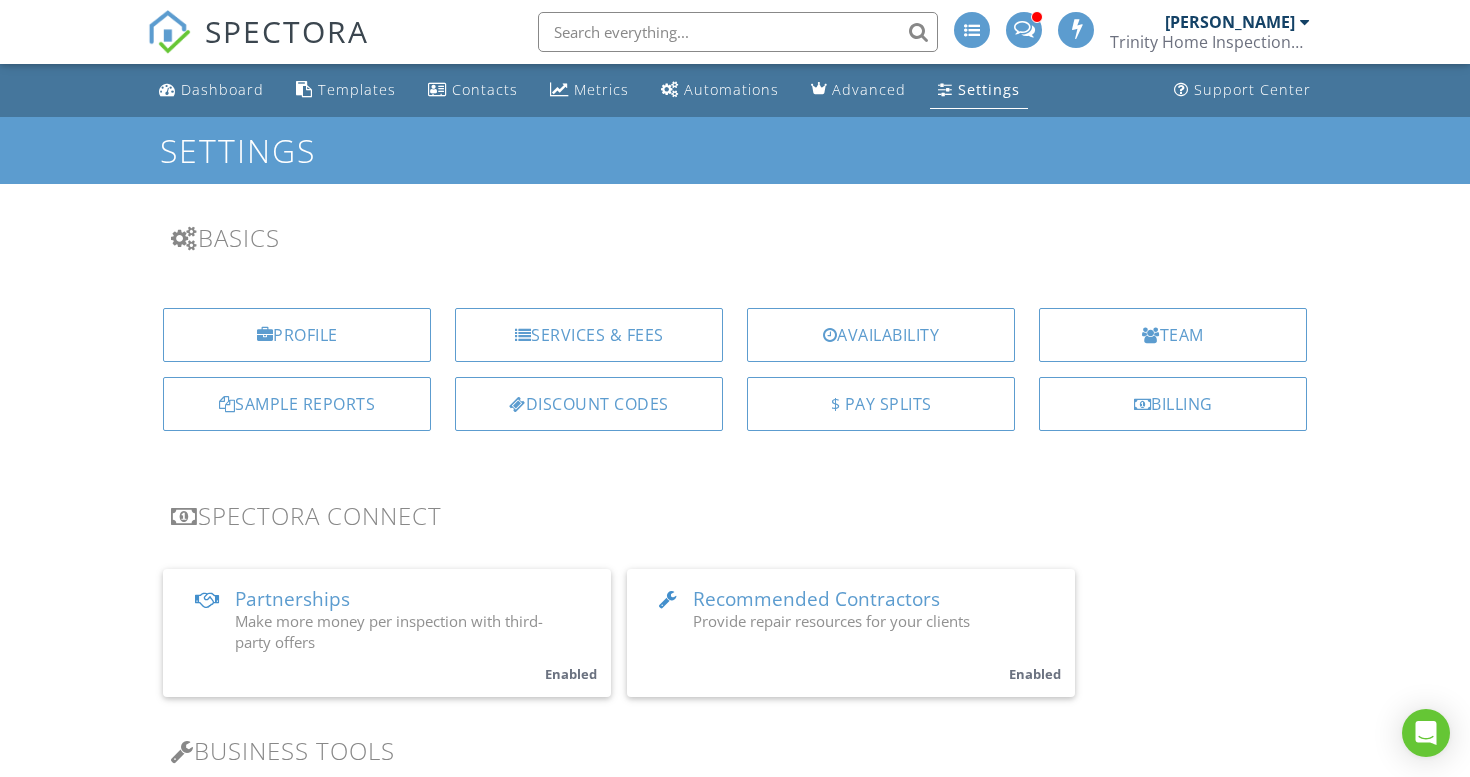 click at bounding box center (1024, 29) 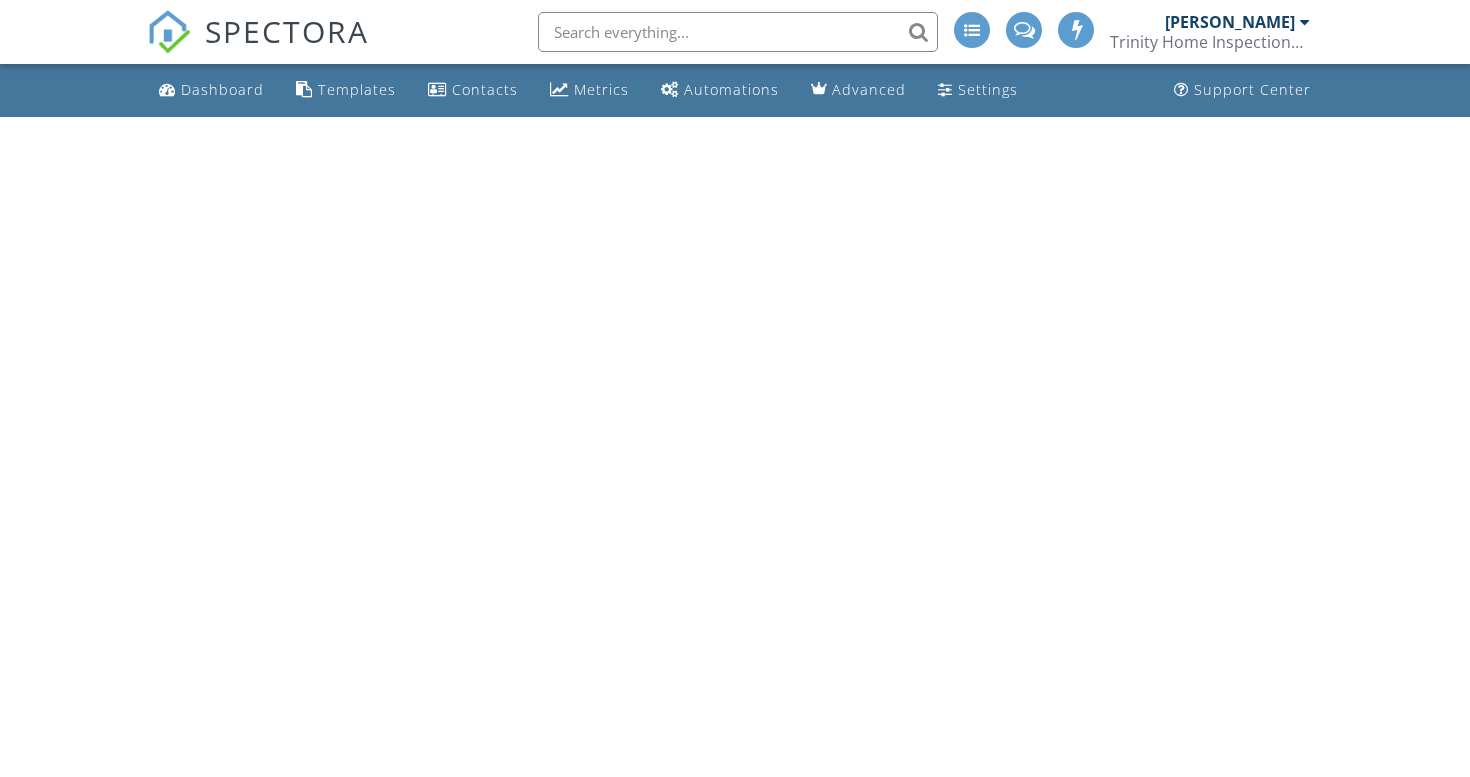 scroll, scrollTop: 0, scrollLeft: 0, axis: both 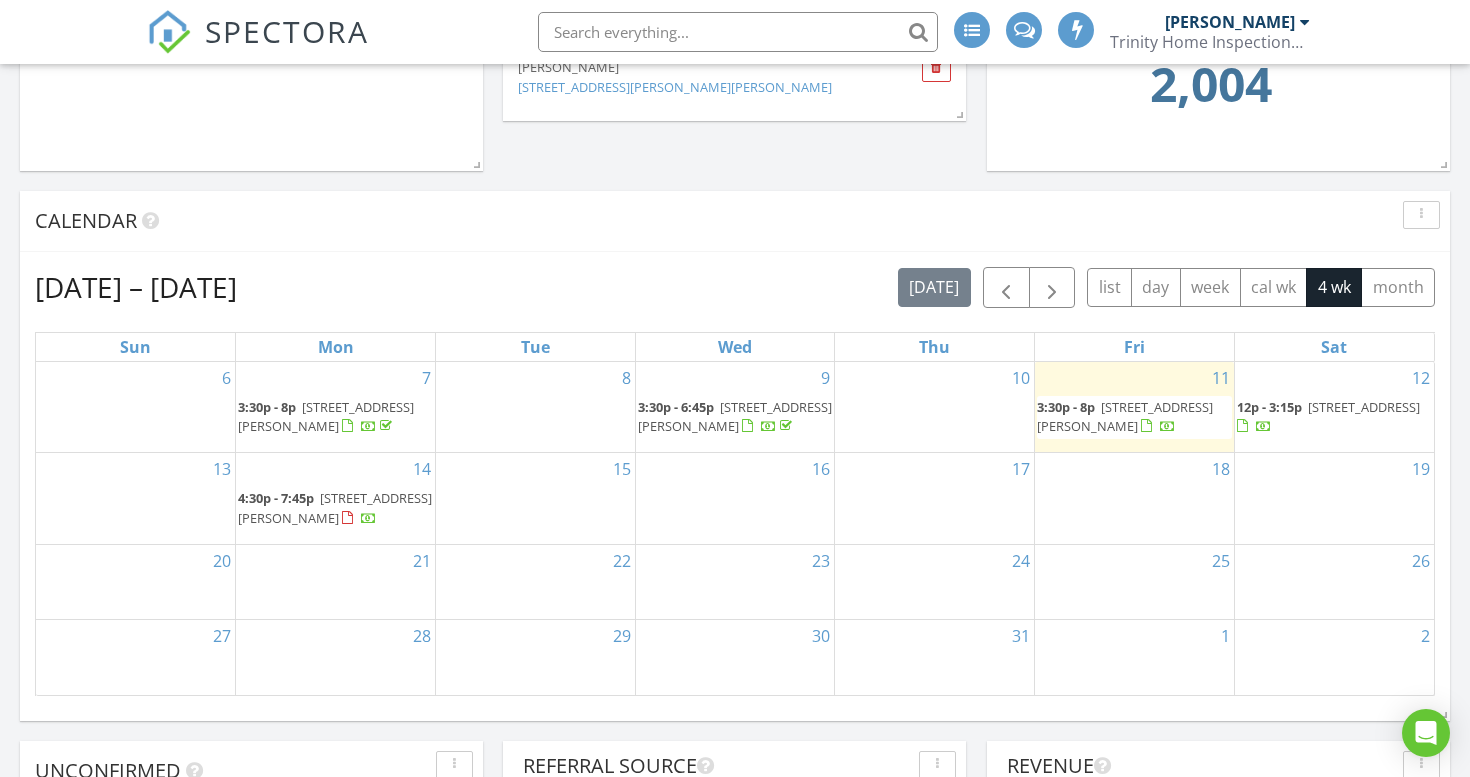click on "3:30p - 8p" at bounding box center [1066, 407] 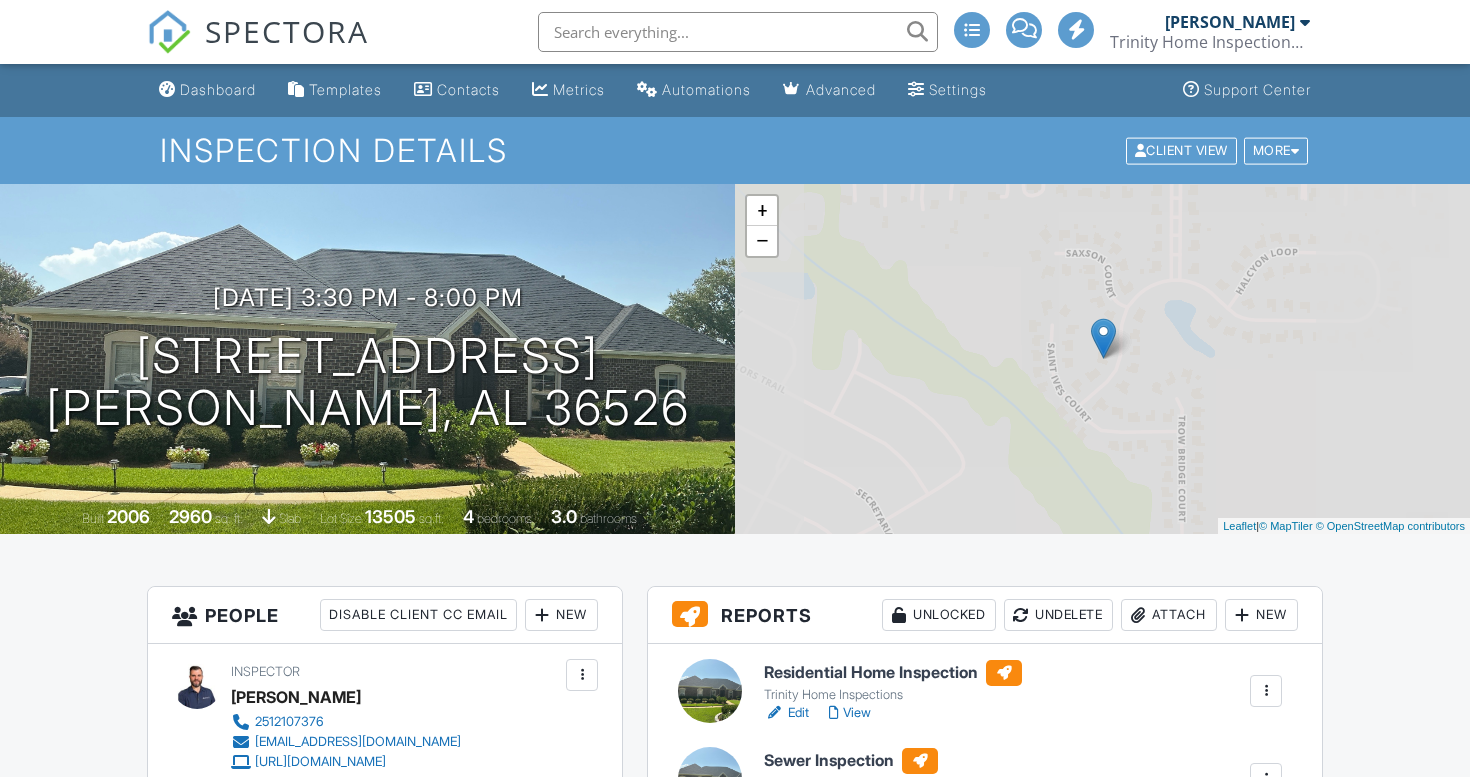 scroll, scrollTop: 0, scrollLeft: 0, axis: both 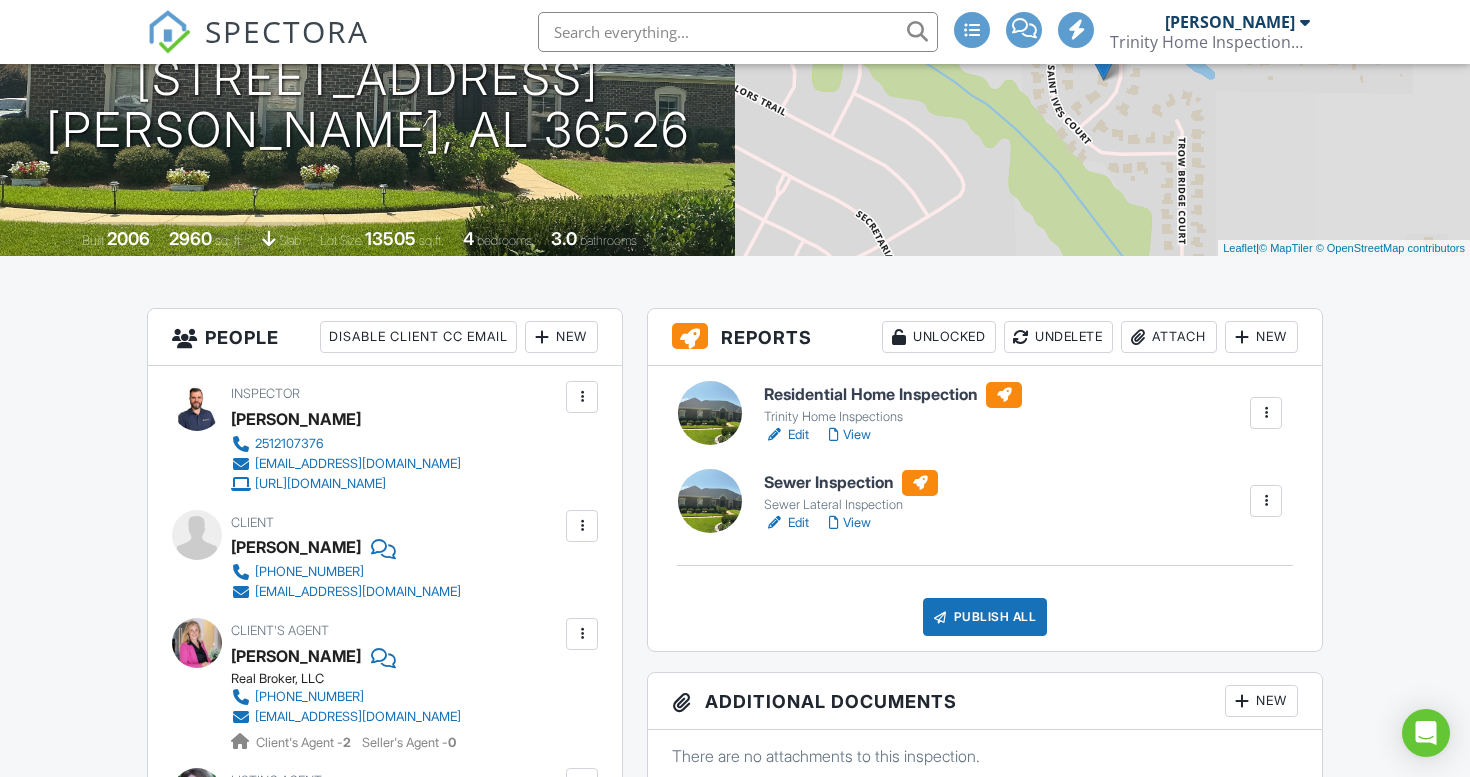 click on "View" at bounding box center (850, 435) 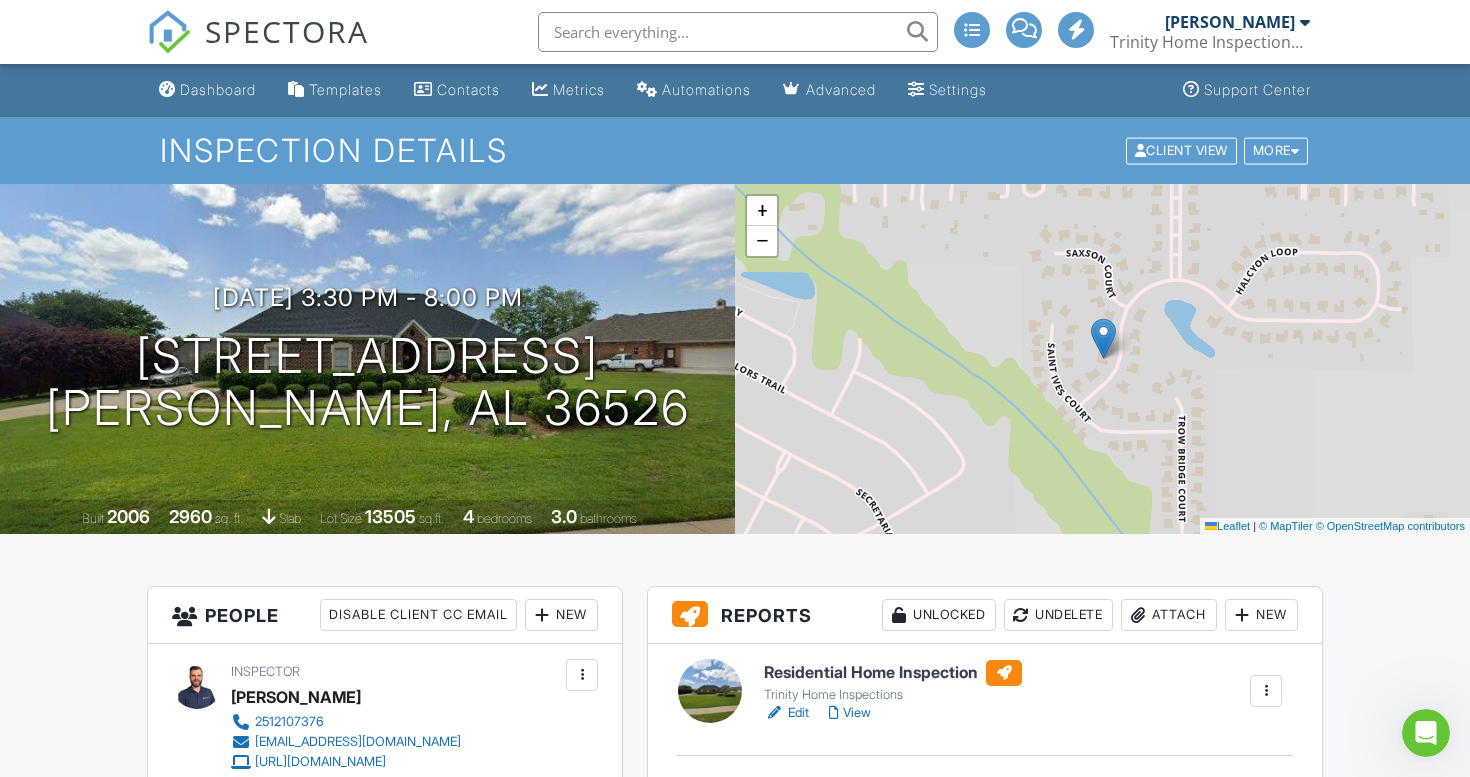scroll, scrollTop: 0, scrollLeft: 0, axis: both 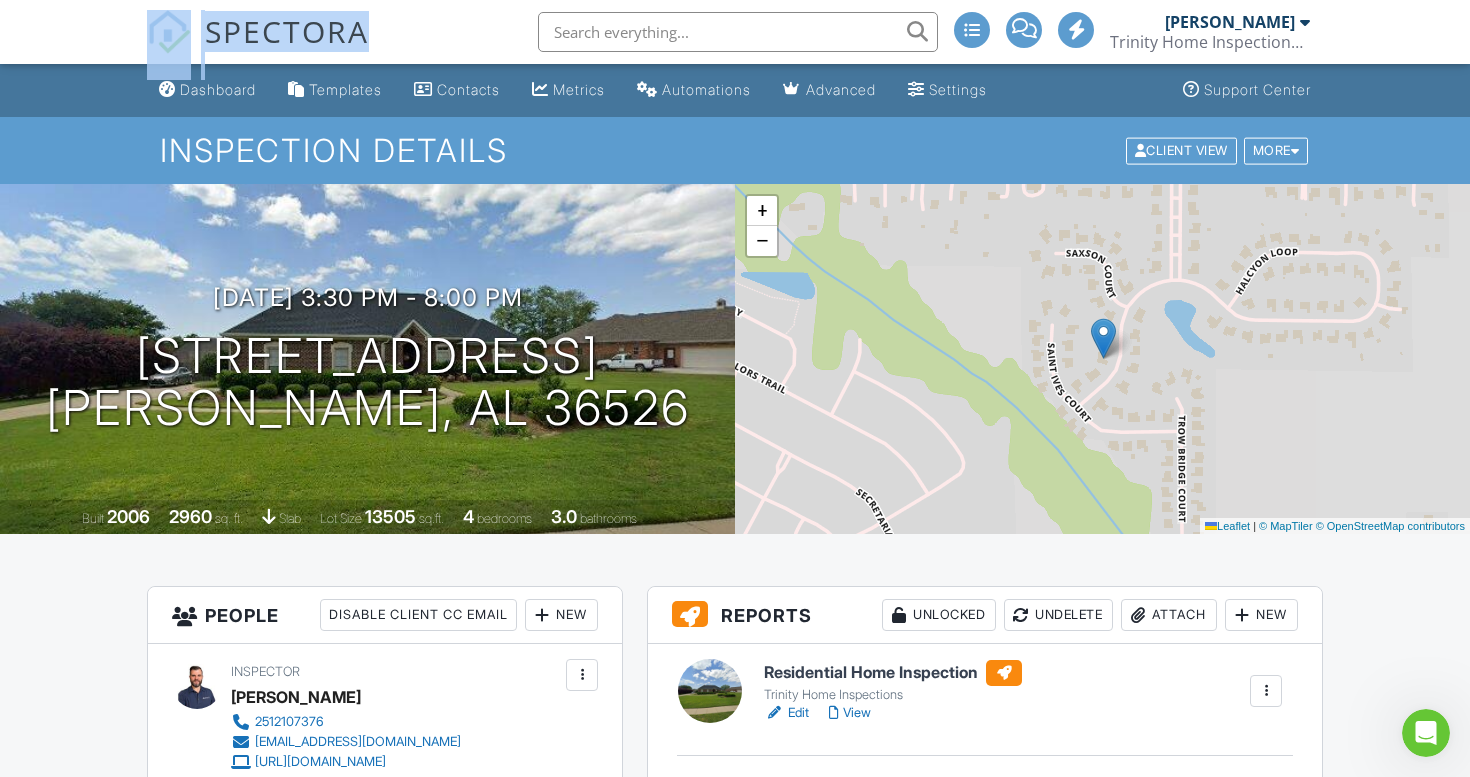 click at bounding box center (1024, 28) 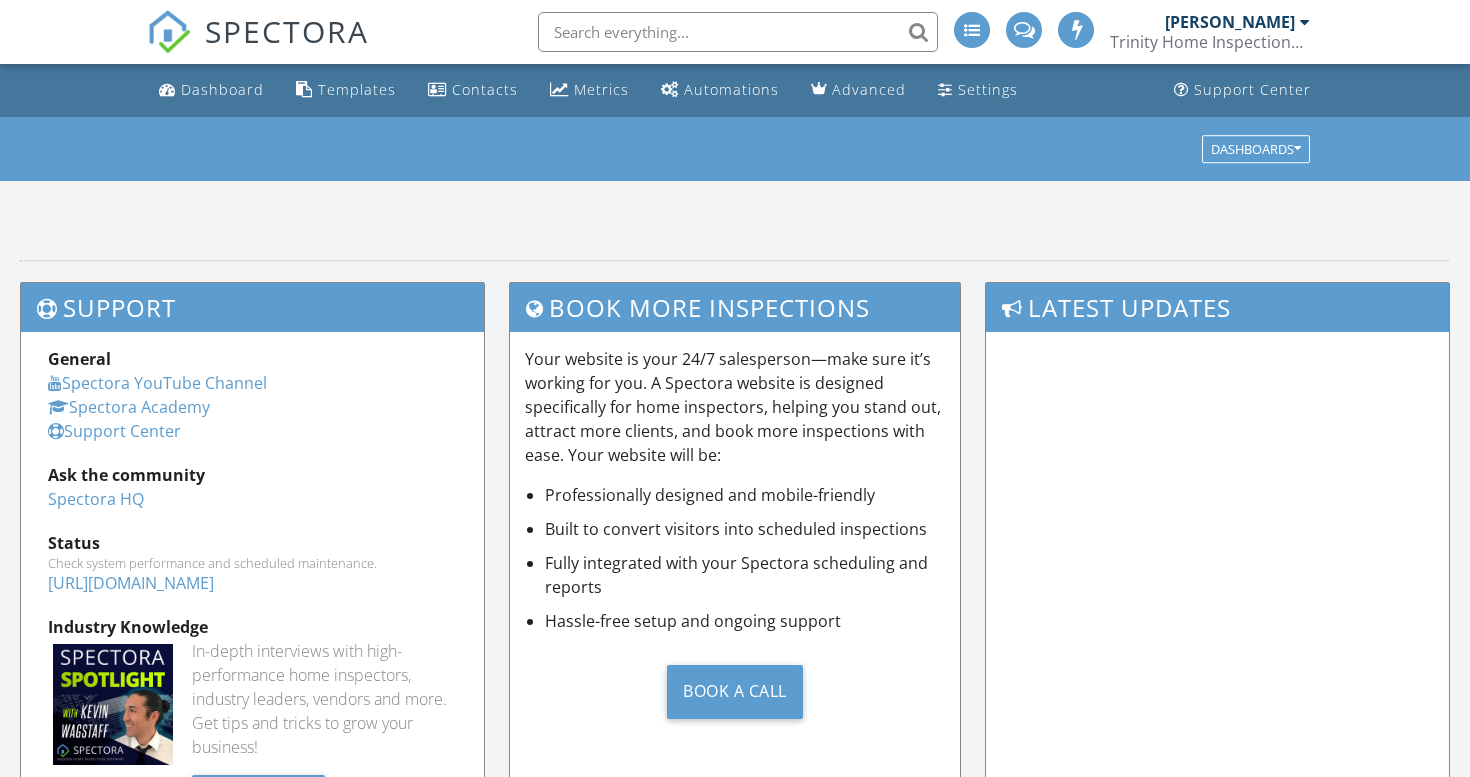 scroll, scrollTop: 0, scrollLeft: 0, axis: both 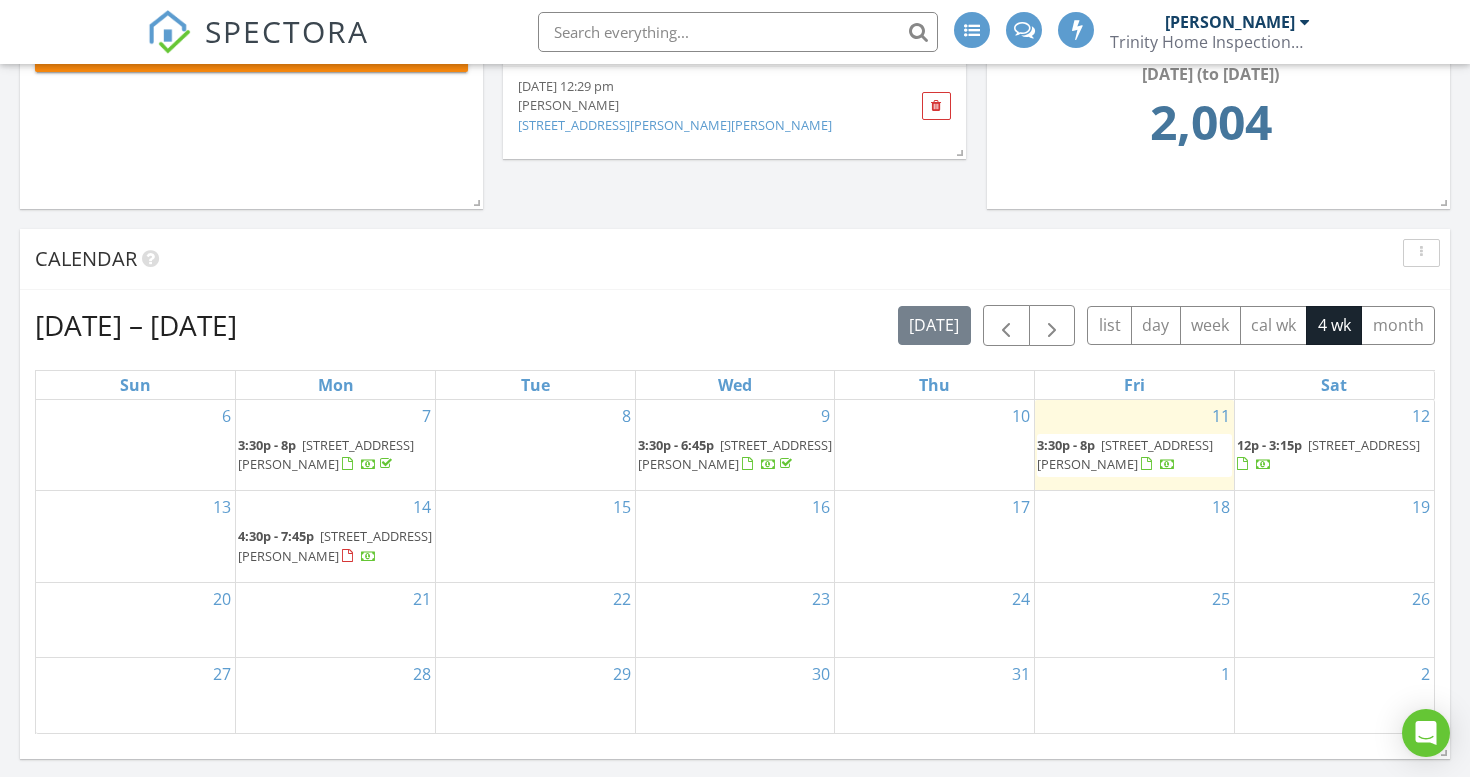 click on "3:30p - 8p
11291 Halcyon Loop, Daphne 36526" at bounding box center (1134, 455) 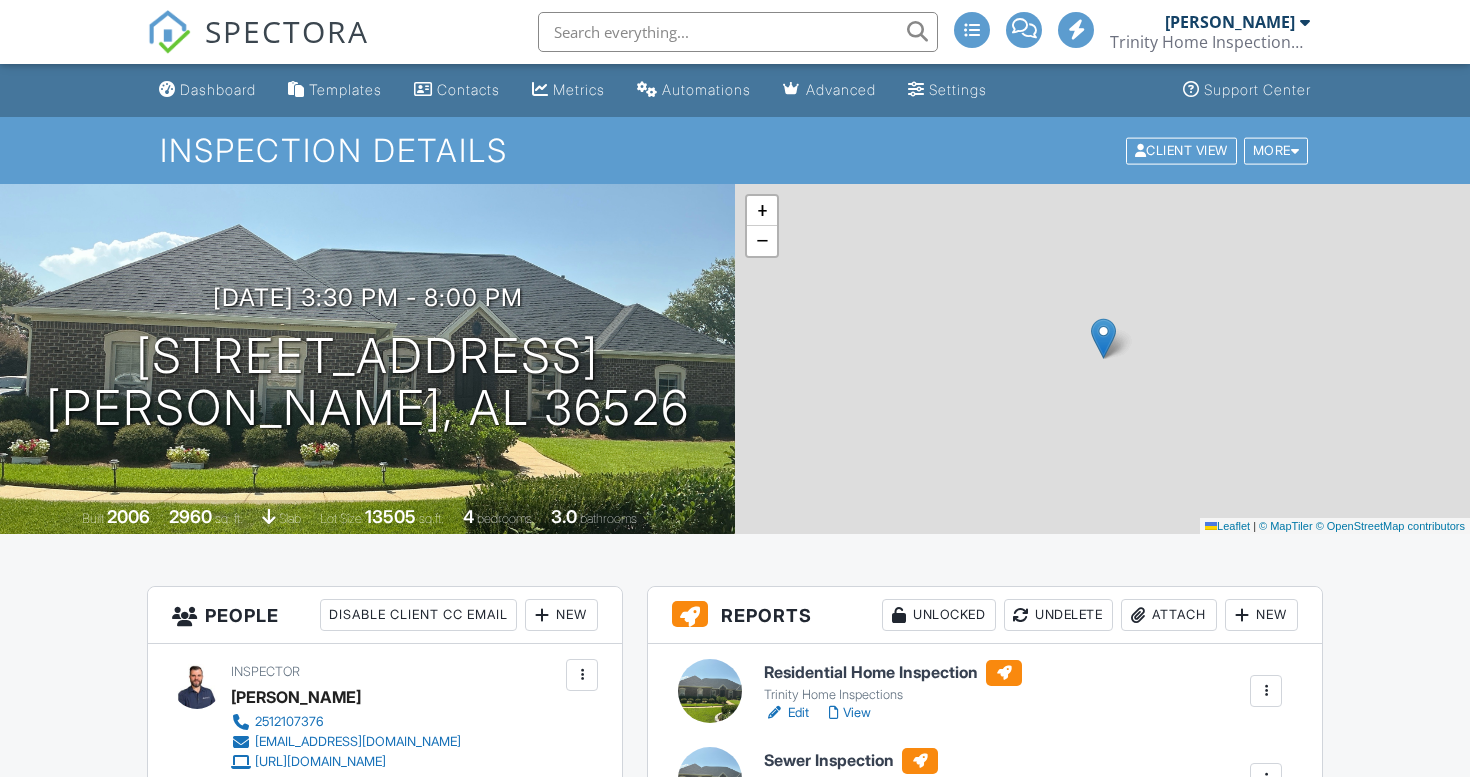 scroll, scrollTop: 0, scrollLeft: 0, axis: both 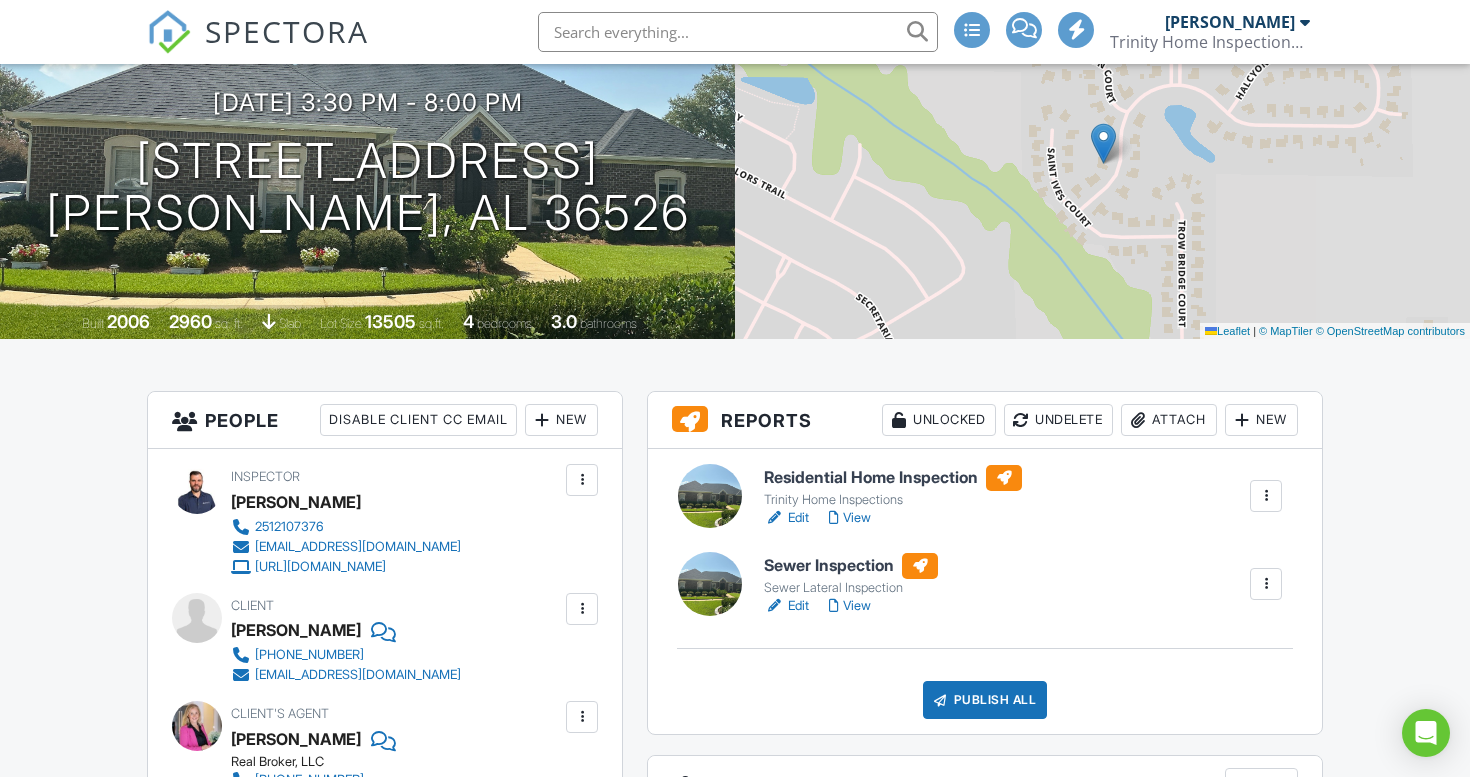 click on "View" at bounding box center [850, 518] 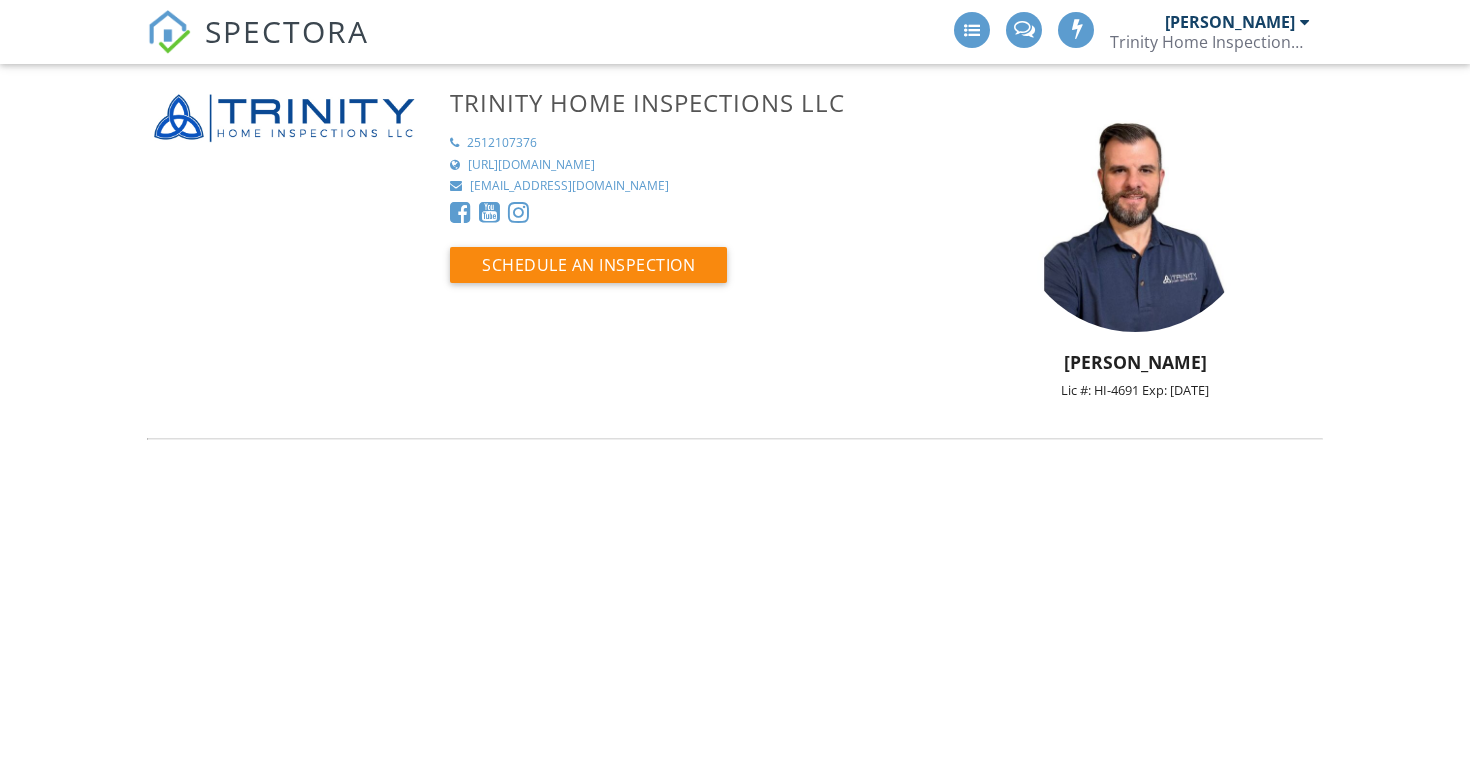 scroll, scrollTop: 0, scrollLeft: 0, axis: both 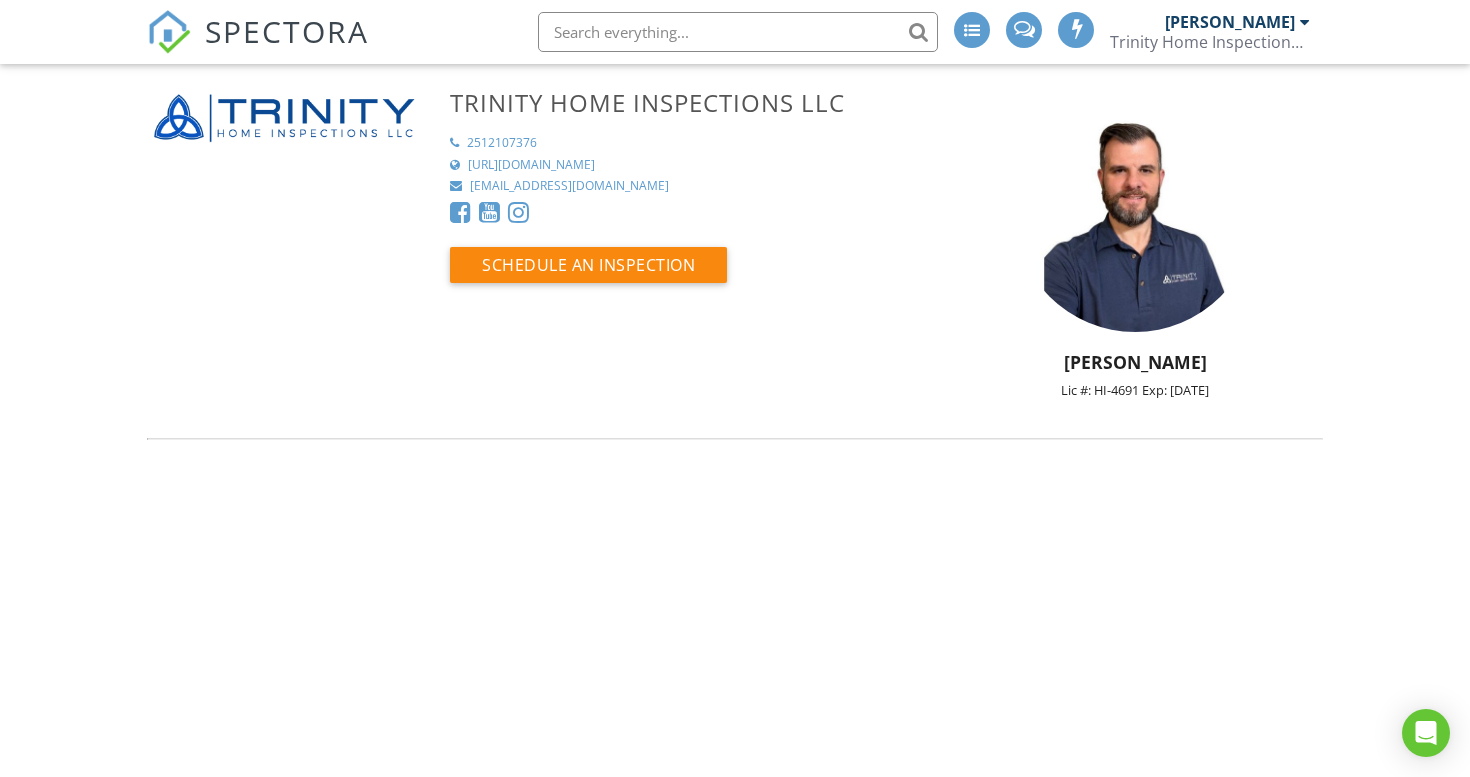click on "SPECTORA" at bounding box center (287, 31) 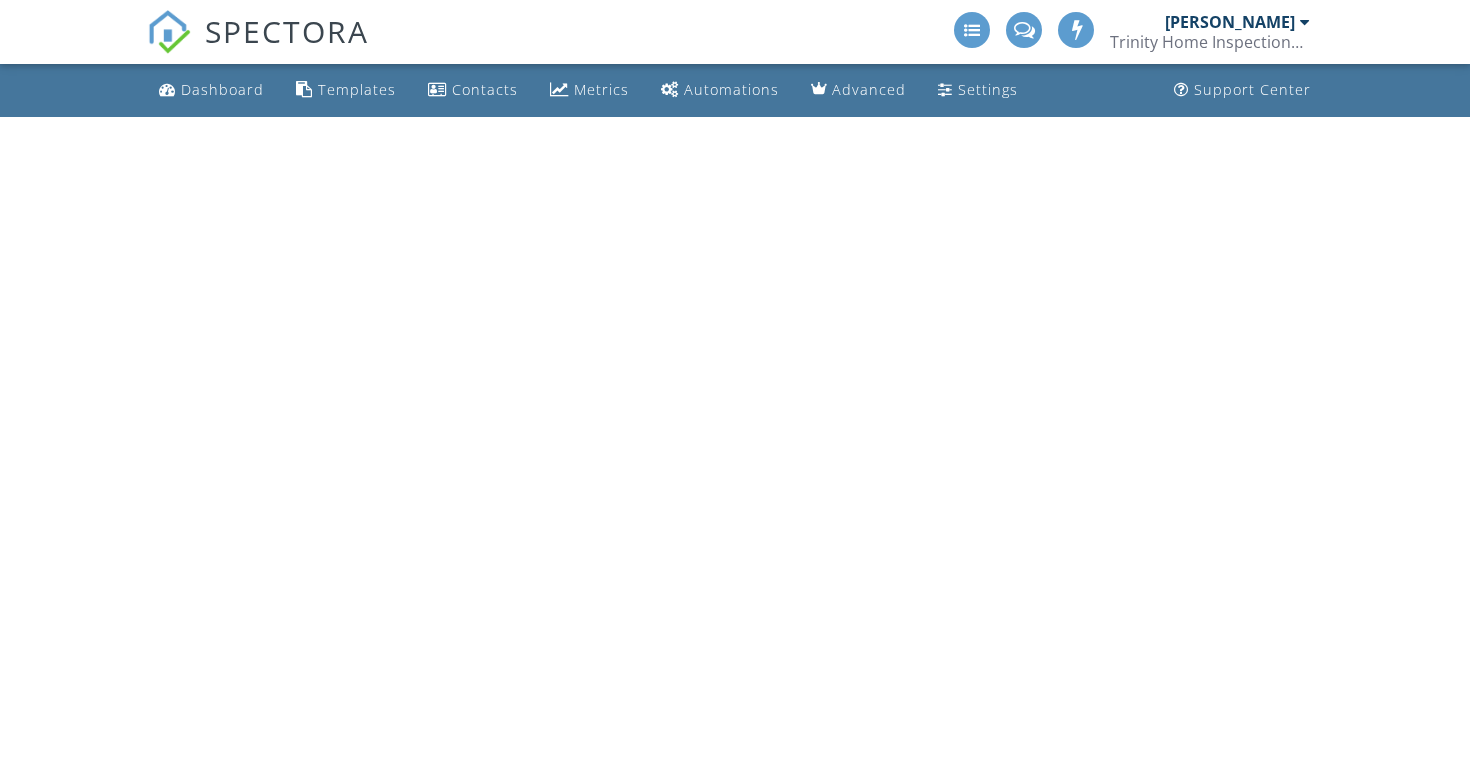 scroll, scrollTop: 0, scrollLeft: 0, axis: both 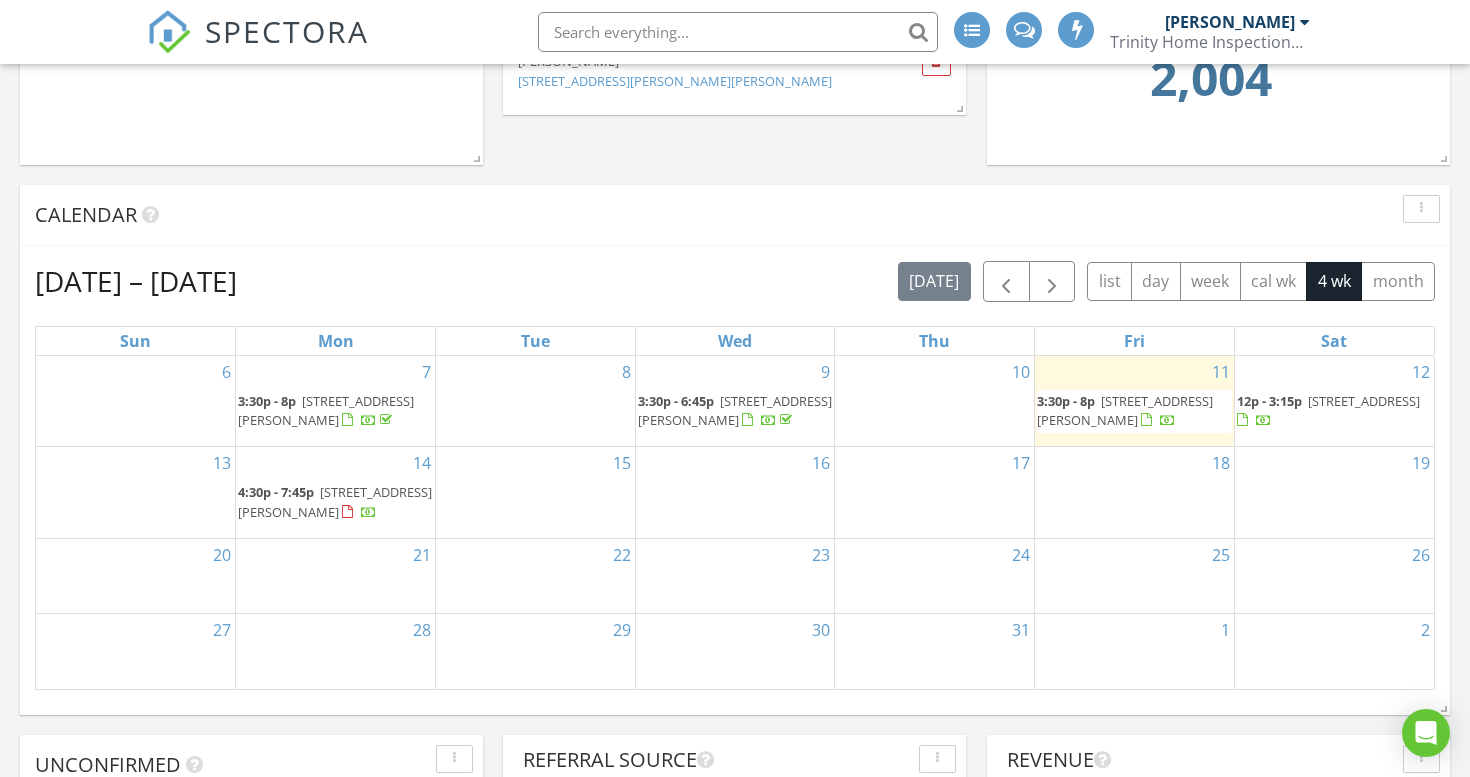 click on "3:30p - 8p" at bounding box center [1066, 401] 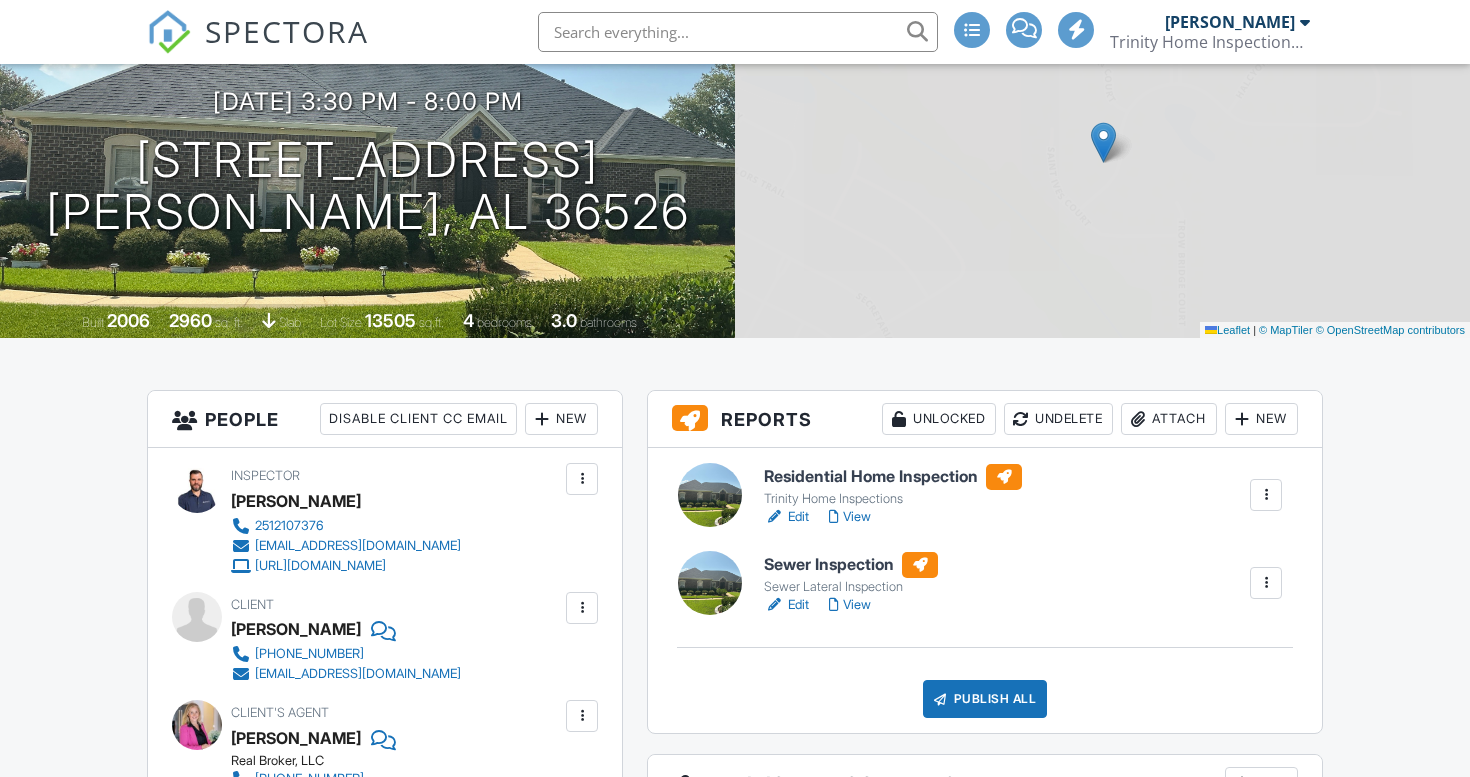 scroll, scrollTop: 243, scrollLeft: 0, axis: vertical 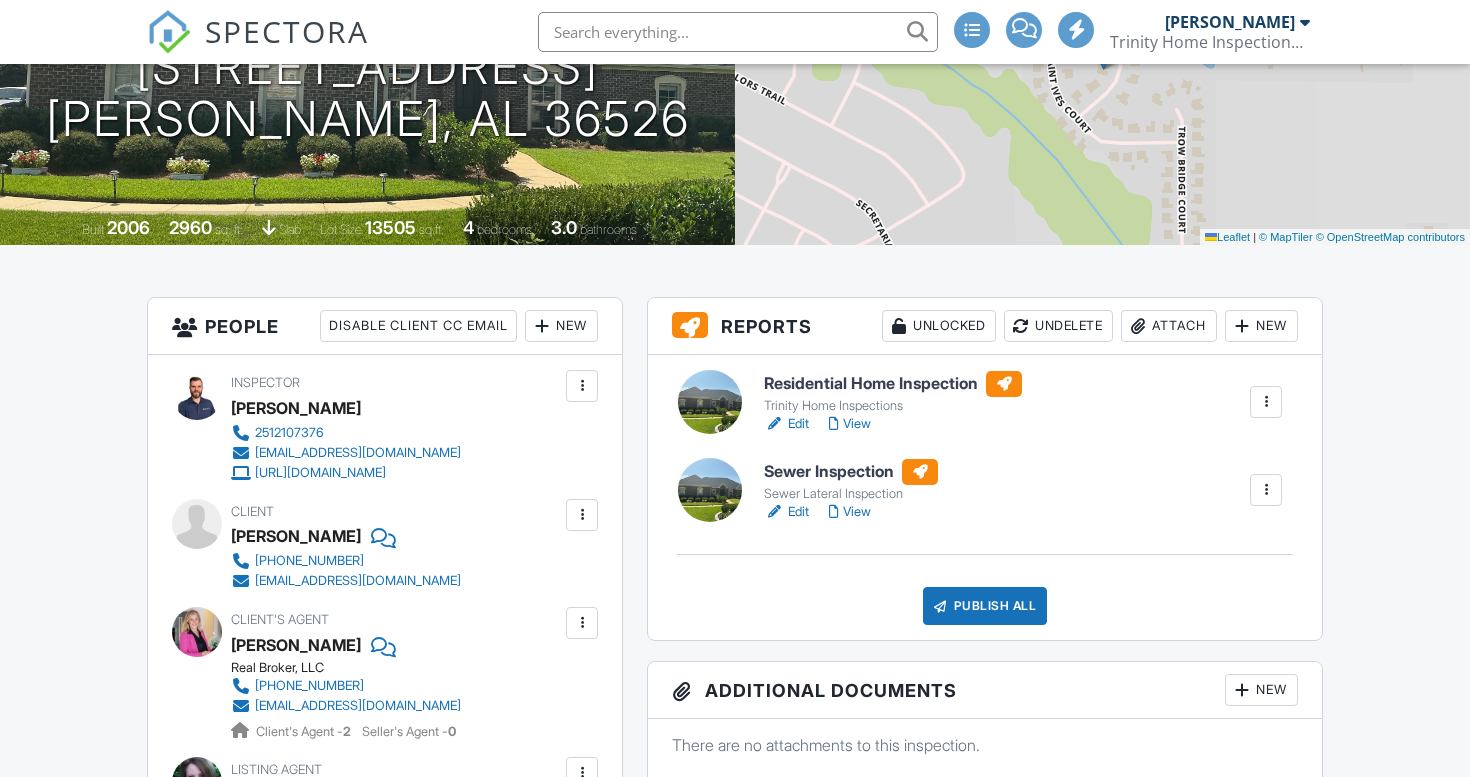 click at bounding box center (1266, 490) 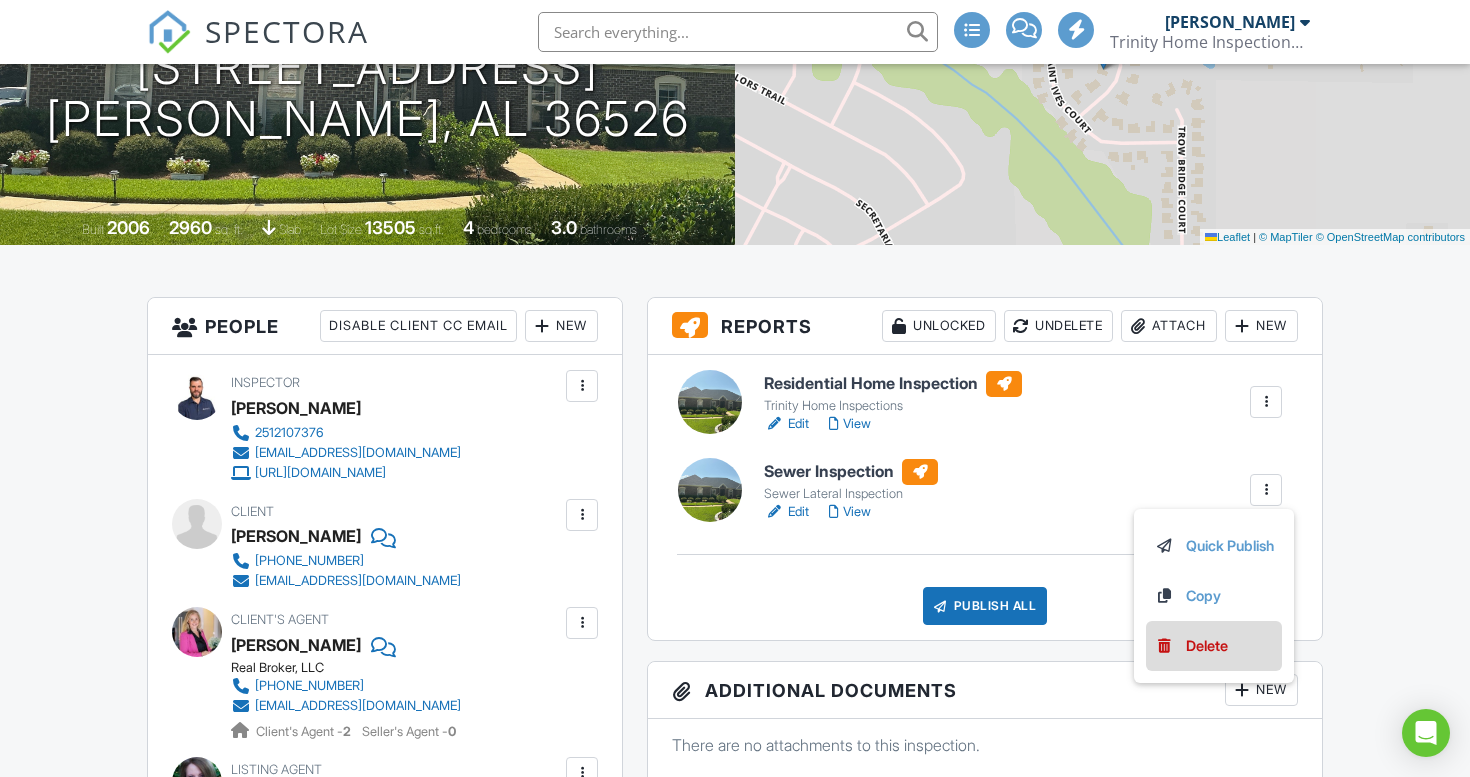 click on "Delete" at bounding box center (1207, 646) 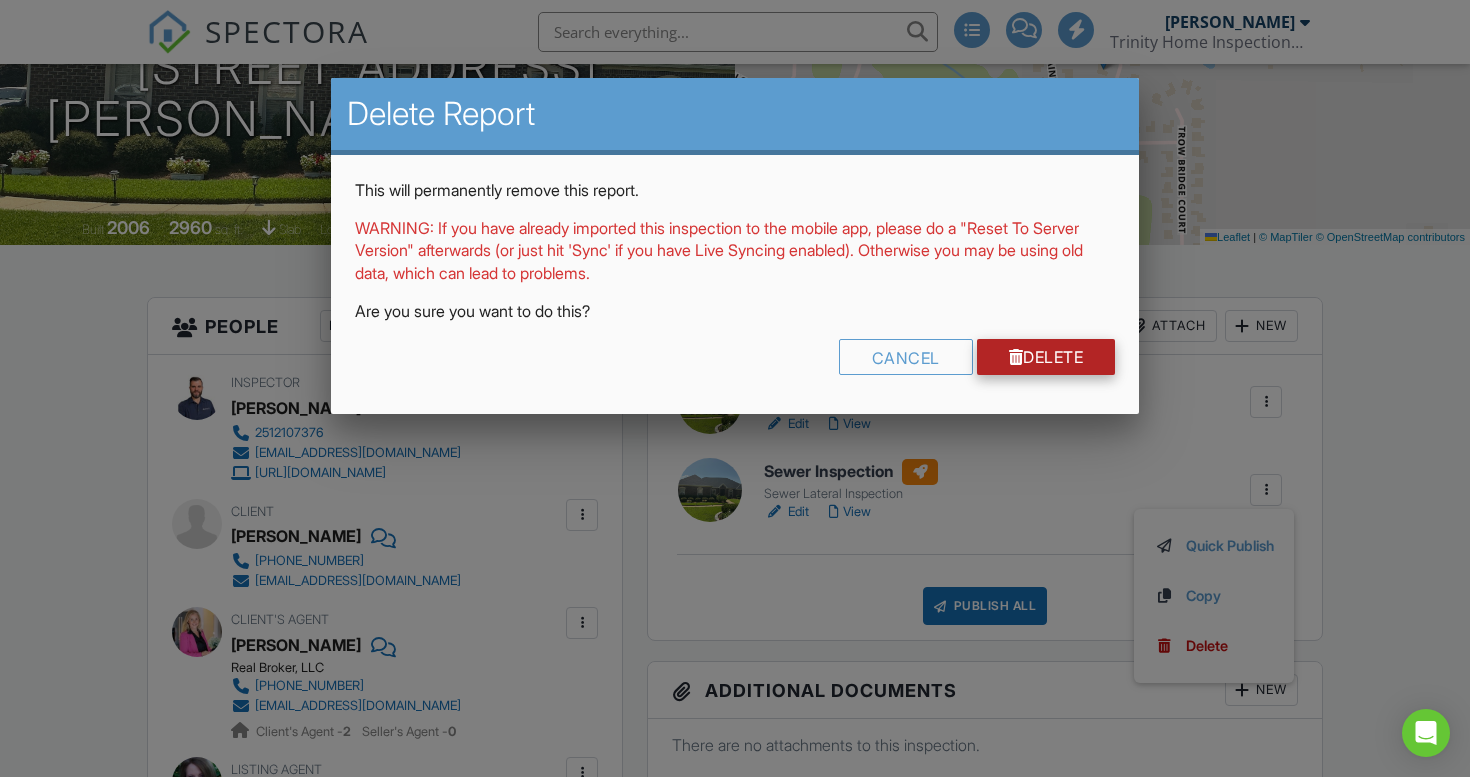 click on "Delete" at bounding box center (1046, 357) 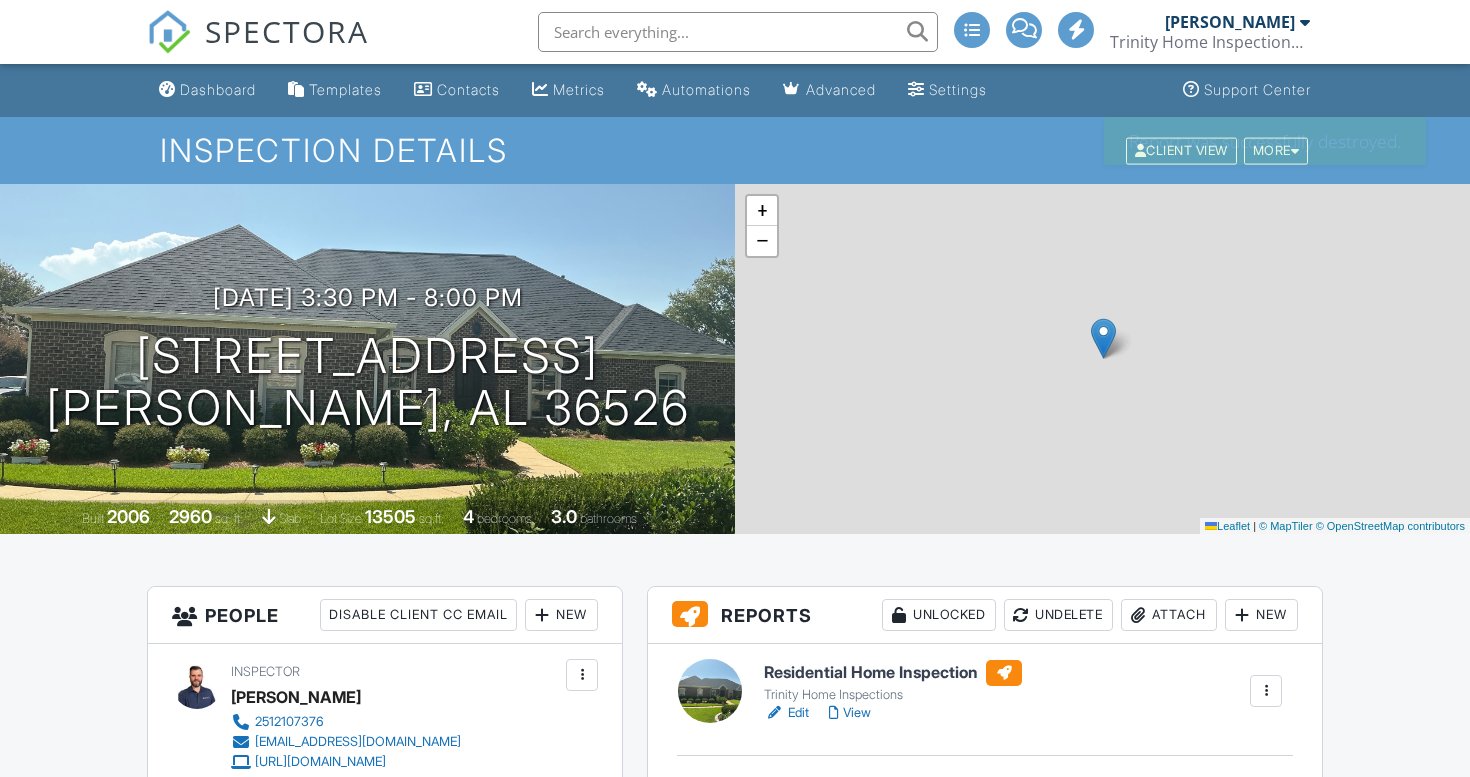 scroll, scrollTop: 0, scrollLeft: 0, axis: both 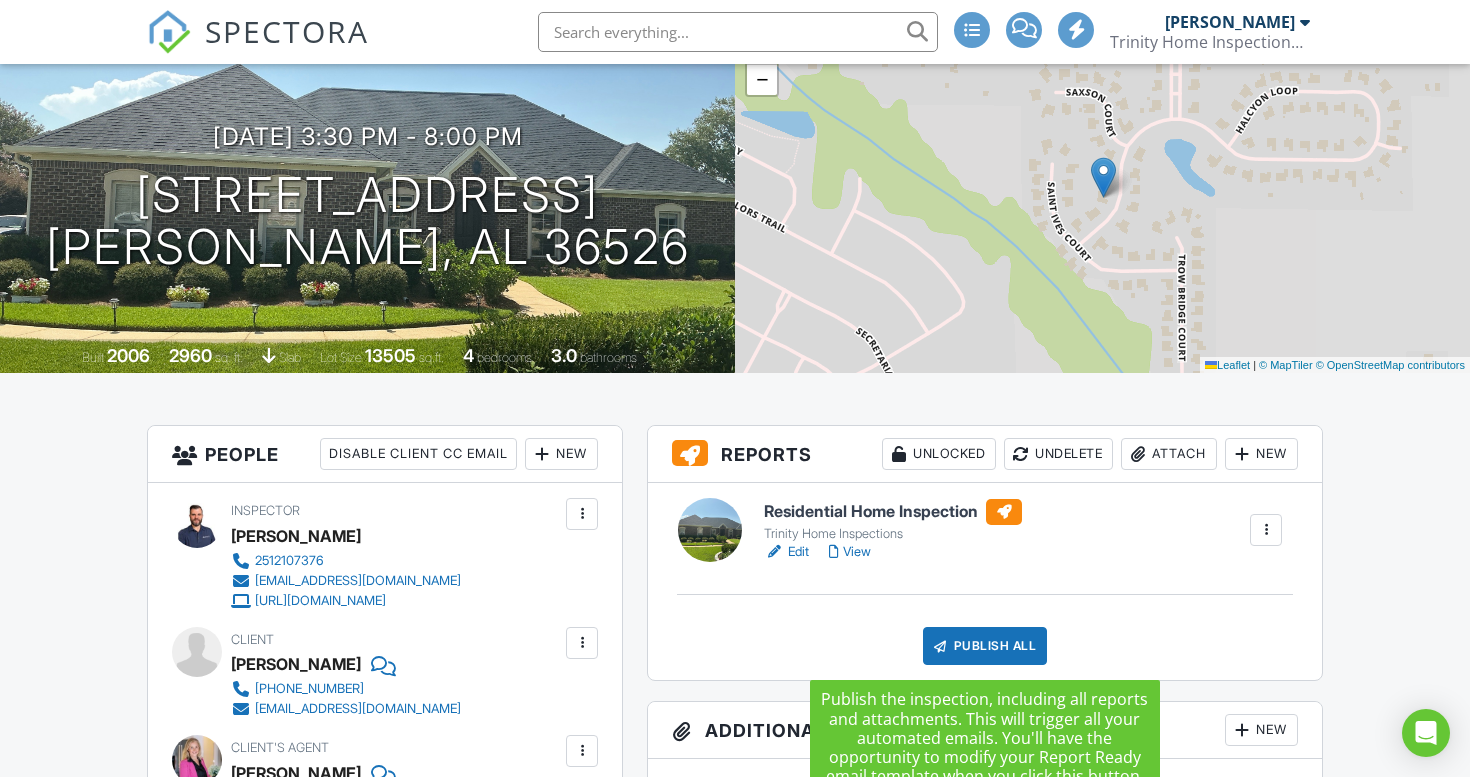 click on "Publish All" at bounding box center (985, 646) 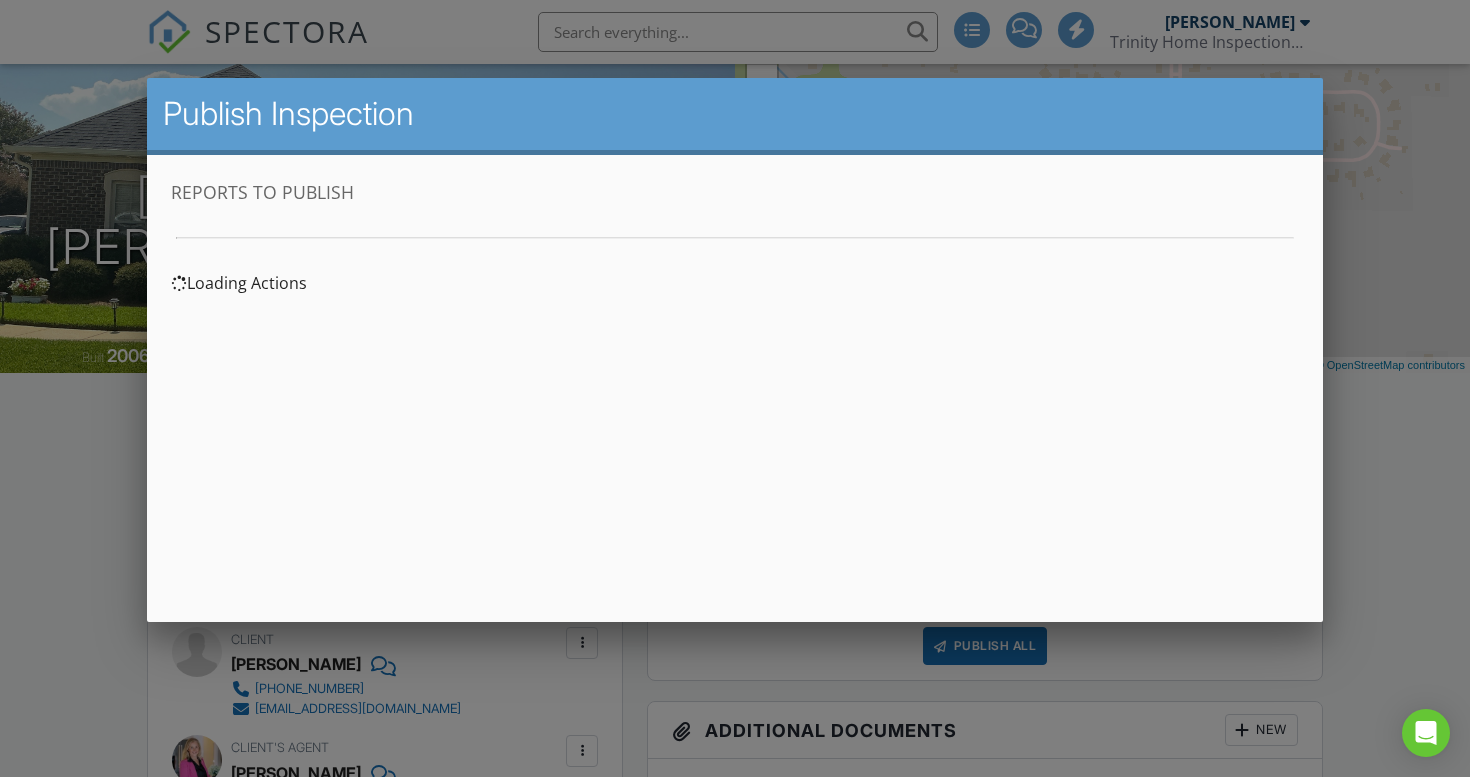 scroll, scrollTop: 0, scrollLeft: 0, axis: both 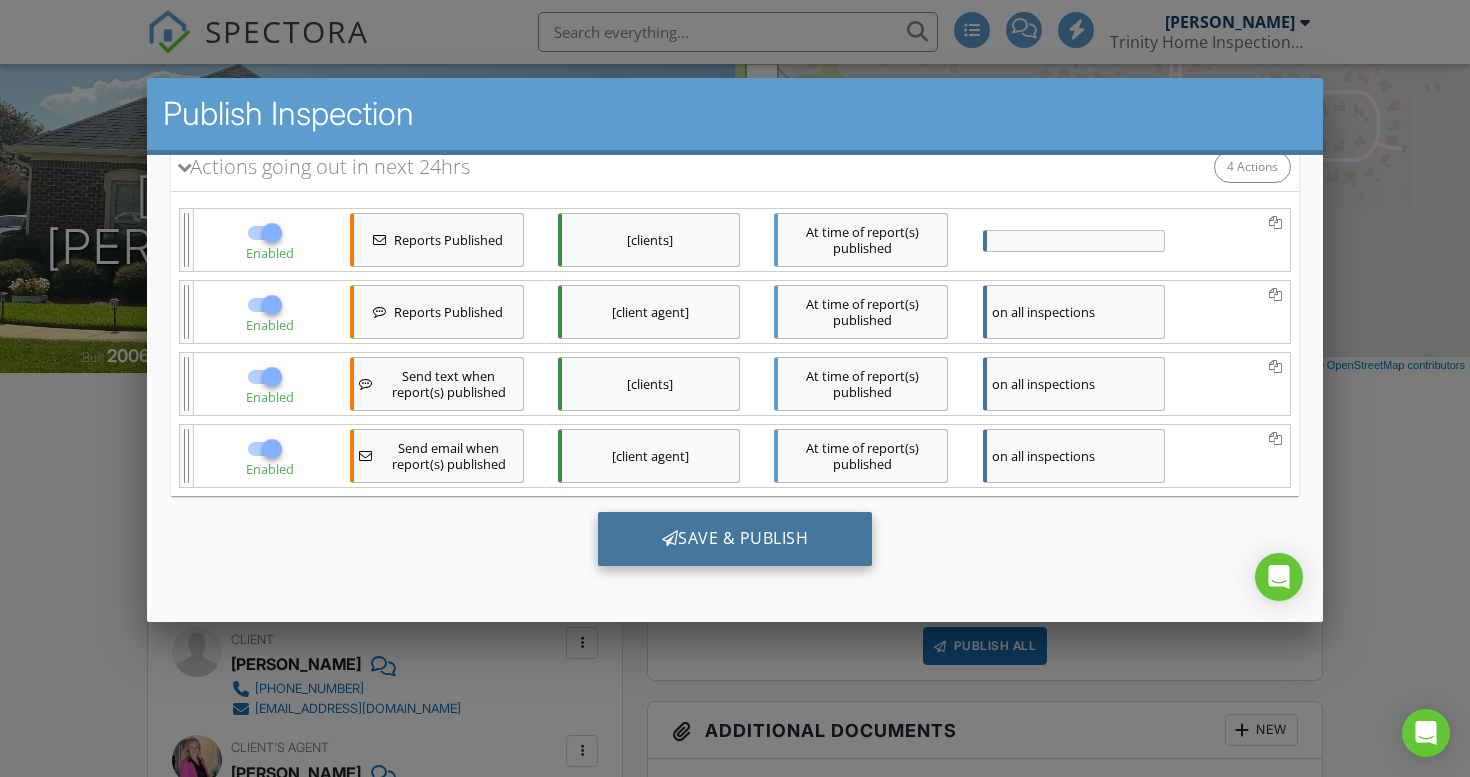 click on "Save & Publish" at bounding box center (735, 538) 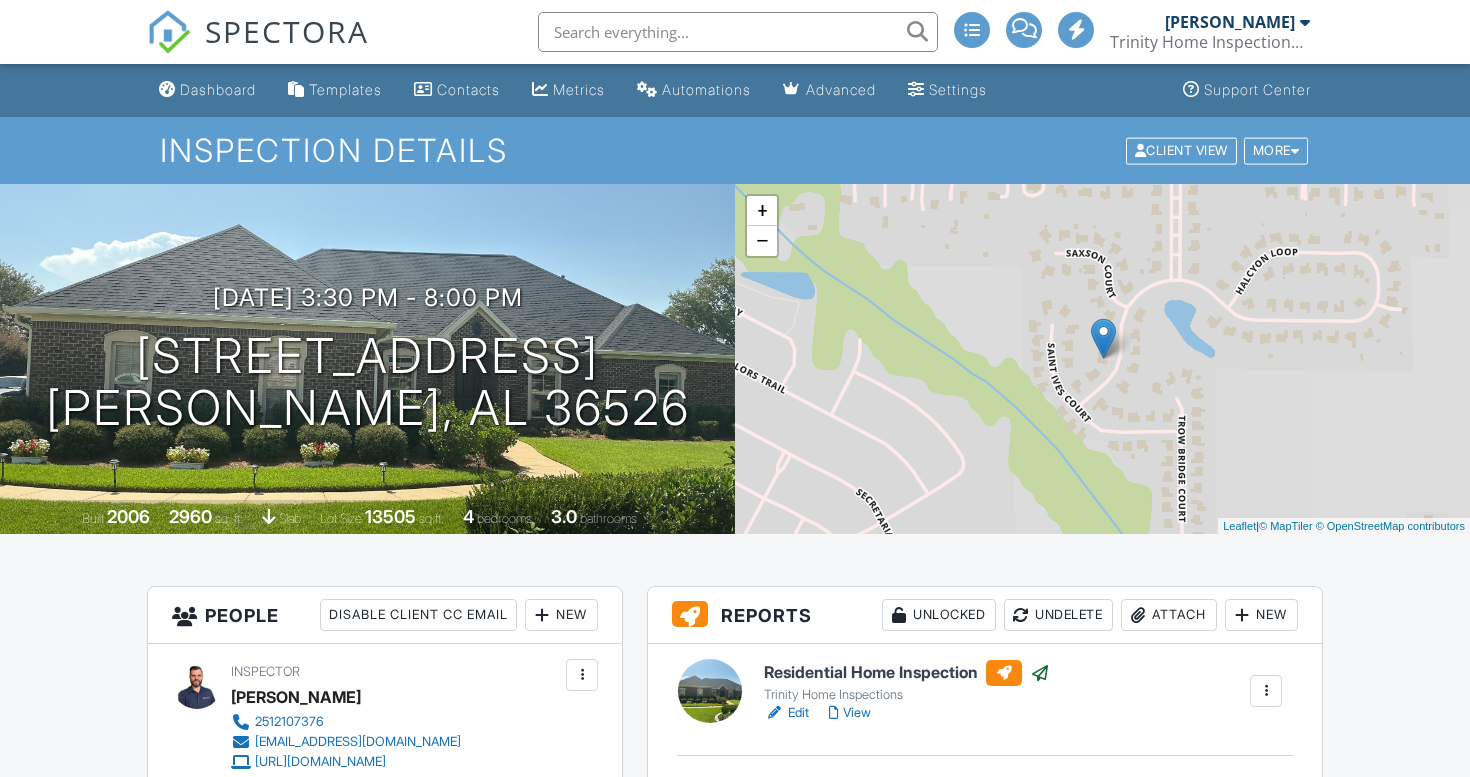 scroll, scrollTop: 412, scrollLeft: 0, axis: vertical 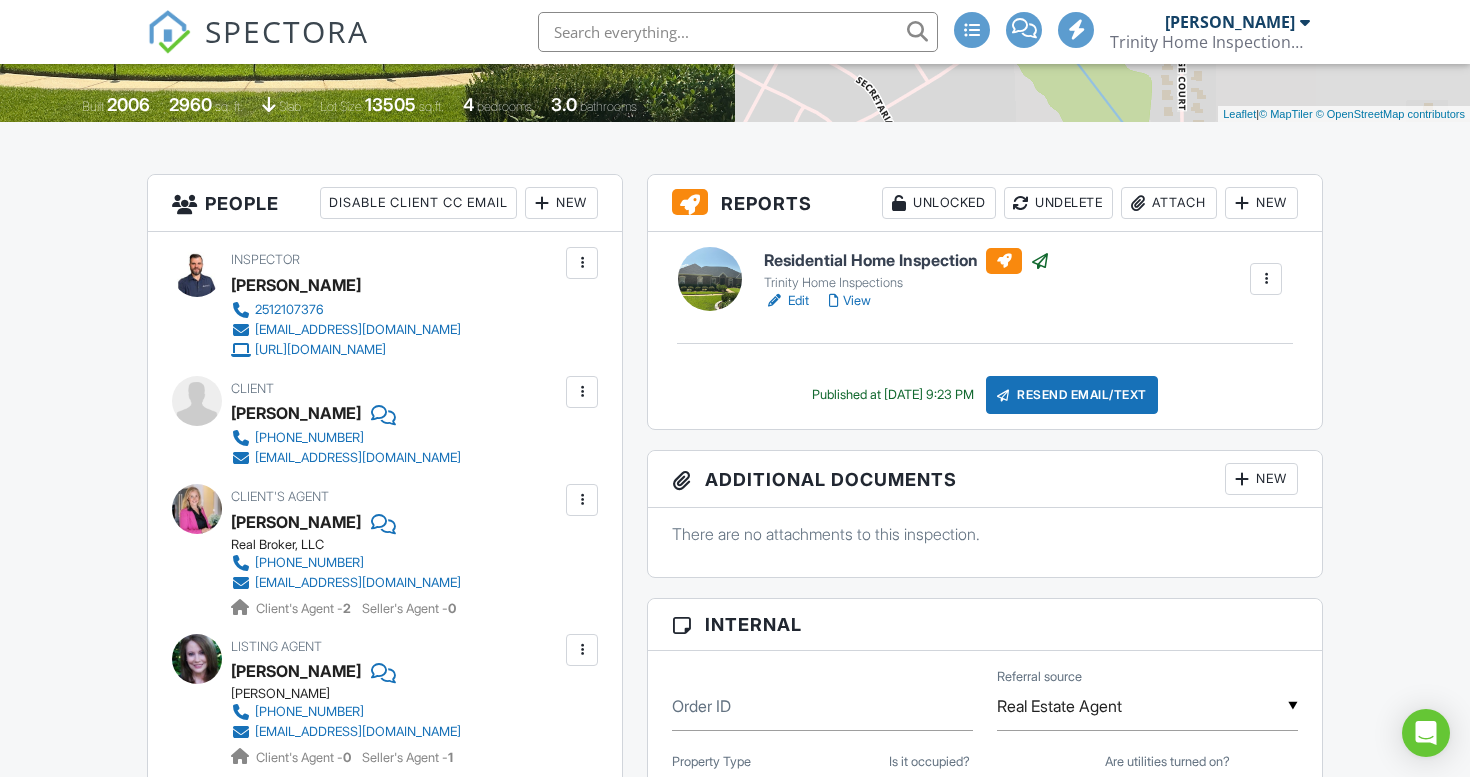 click at bounding box center [381, 413] 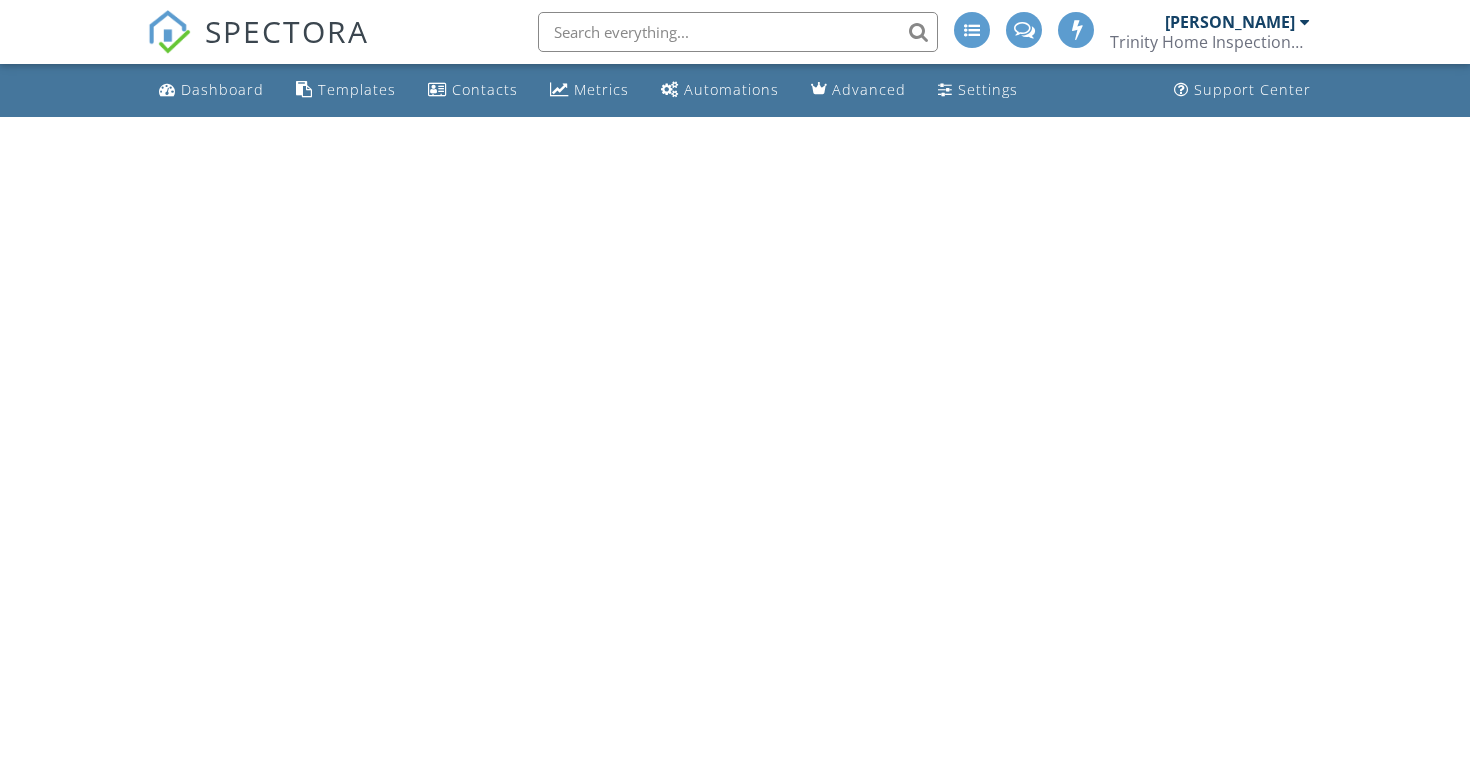 scroll, scrollTop: 0, scrollLeft: 0, axis: both 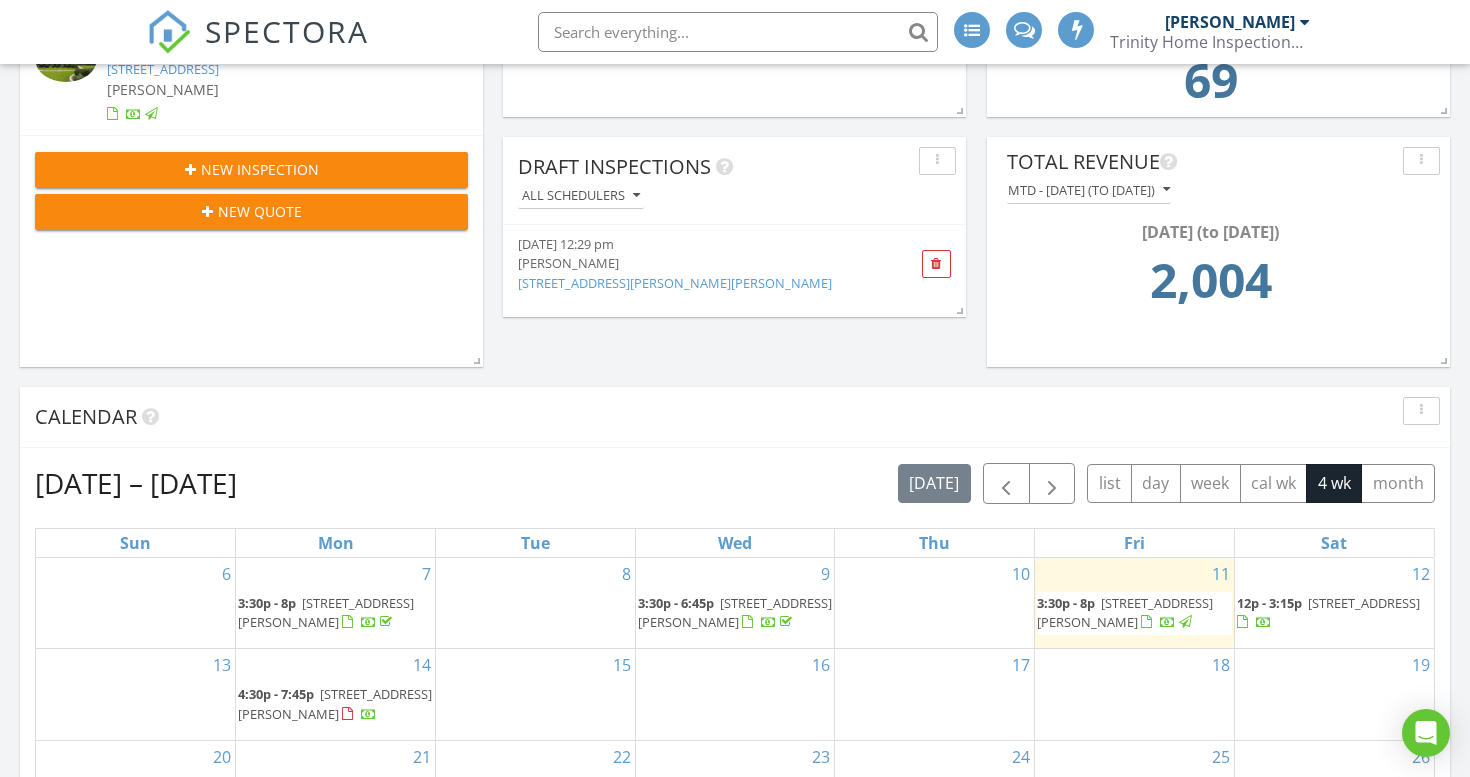 click on "[STREET_ADDRESS][PERSON_NAME]" at bounding box center (1125, 612) 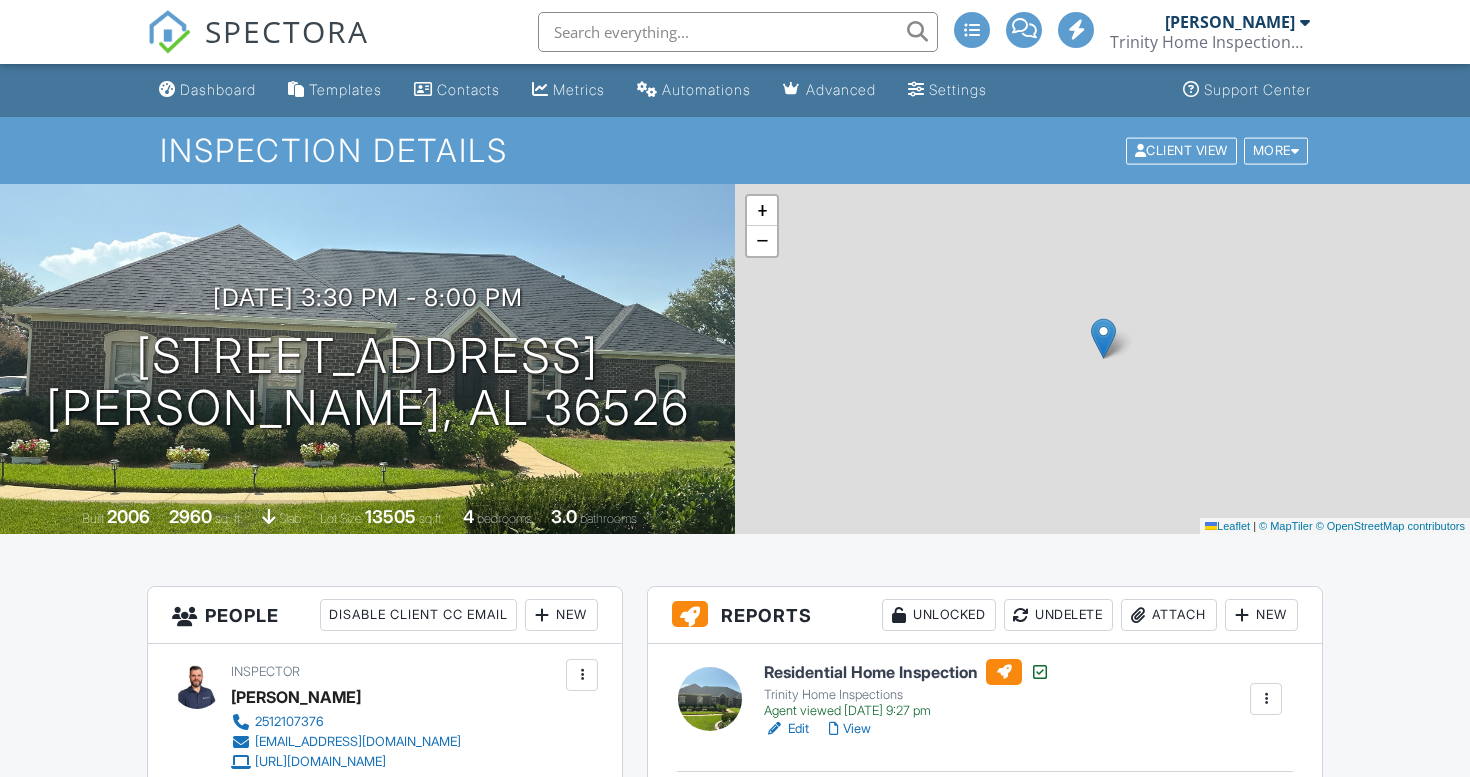 scroll, scrollTop: 0, scrollLeft: 0, axis: both 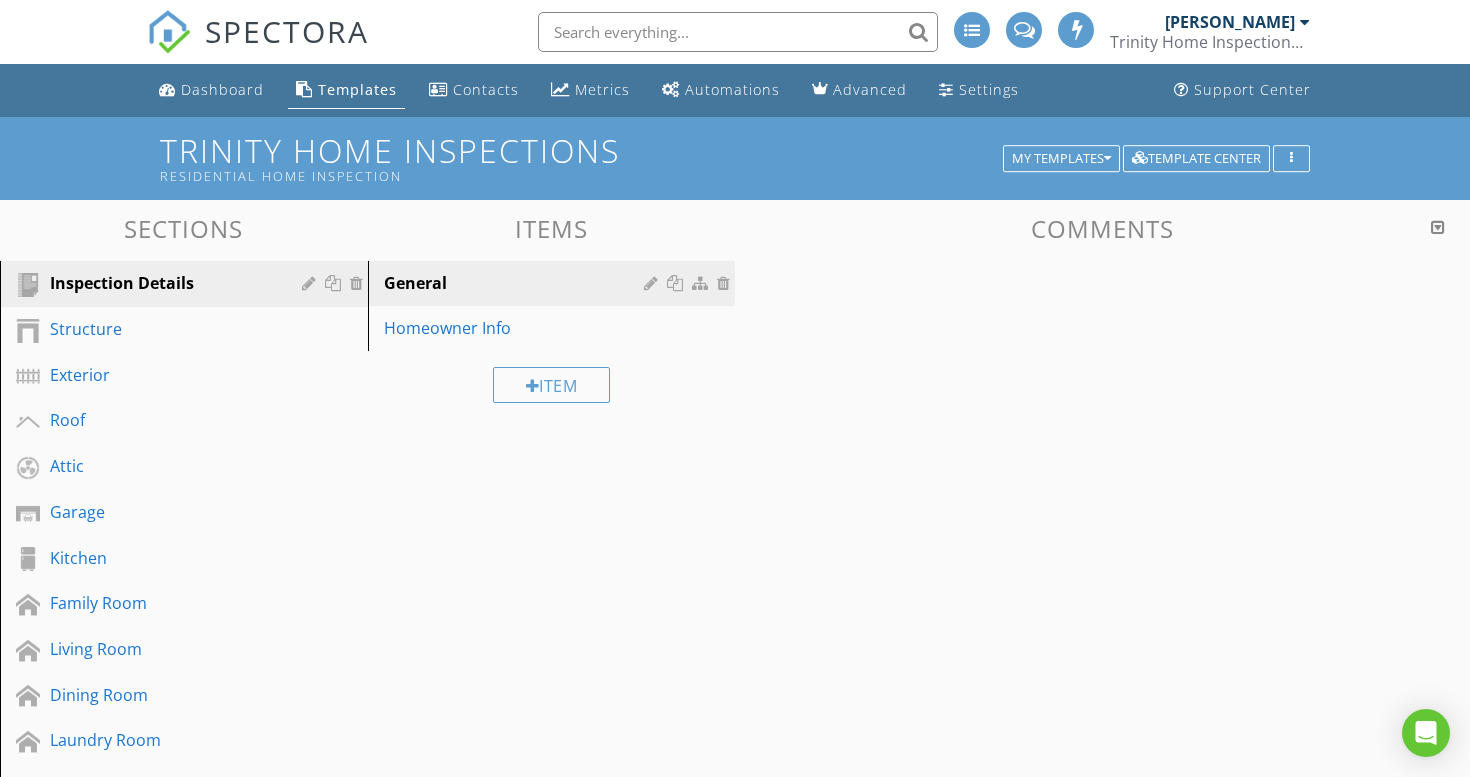 click on "SPECTORA" at bounding box center [287, 31] 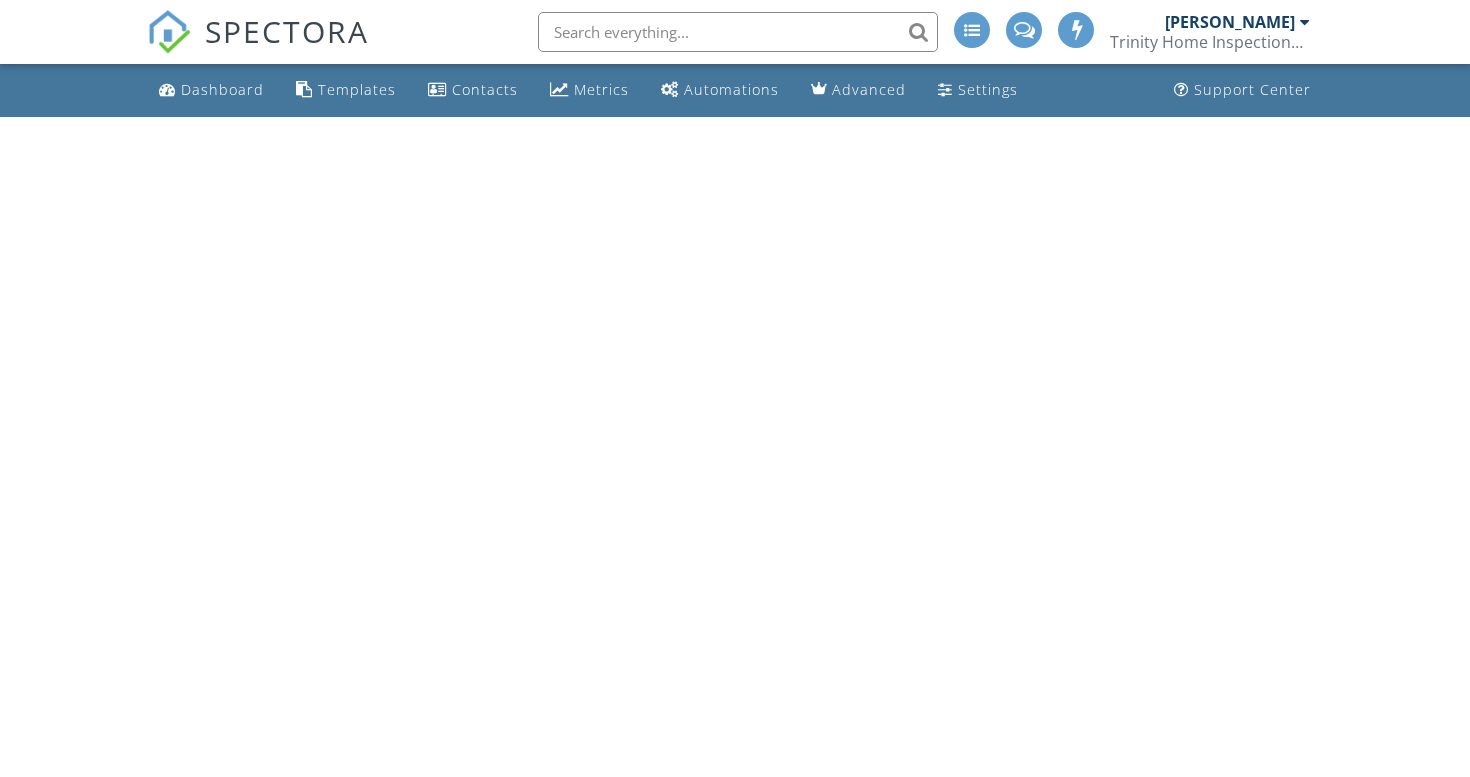 scroll, scrollTop: 0, scrollLeft: 0, axis: both 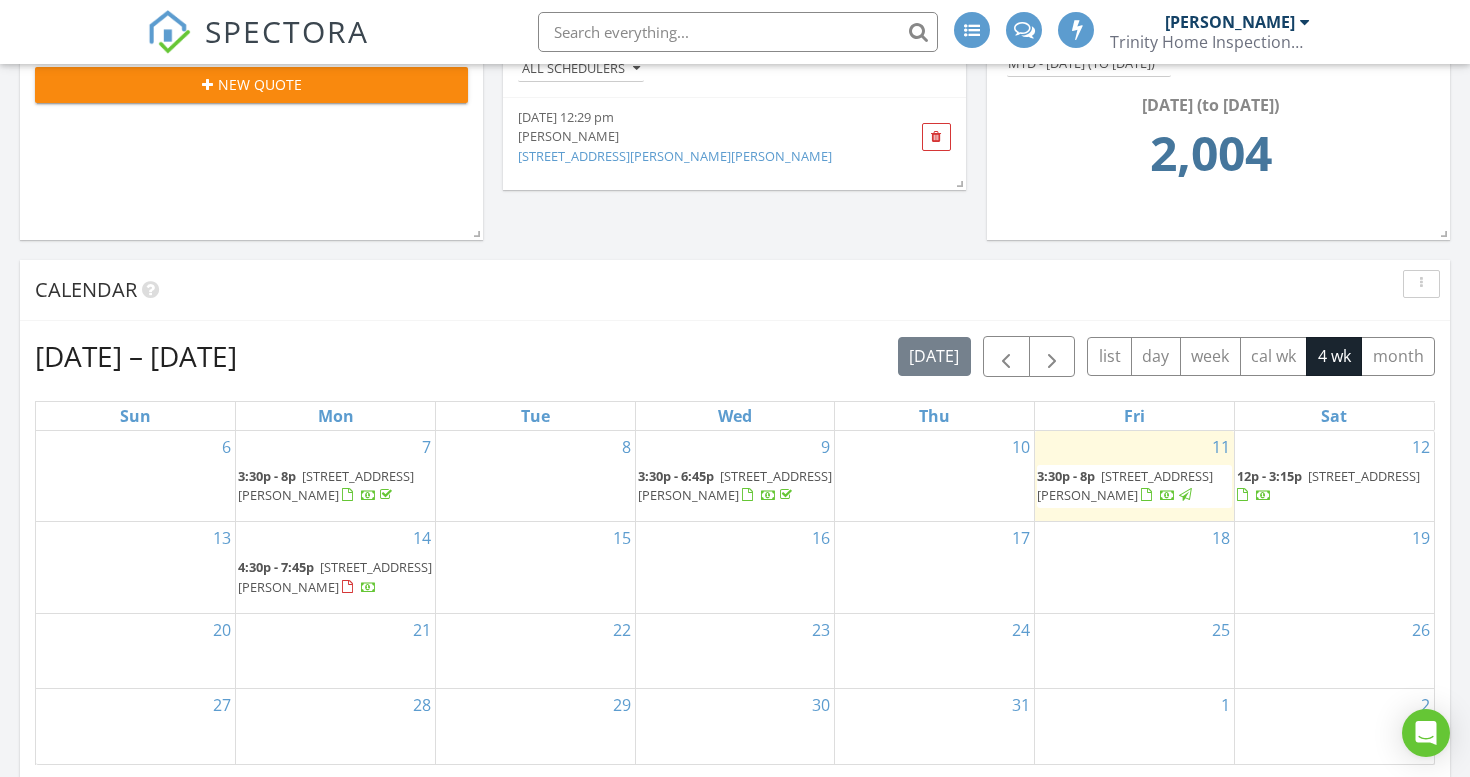 click on "[STREET_ADDRESS][PERSON_NAME]" at bounding box center [1125, 485] 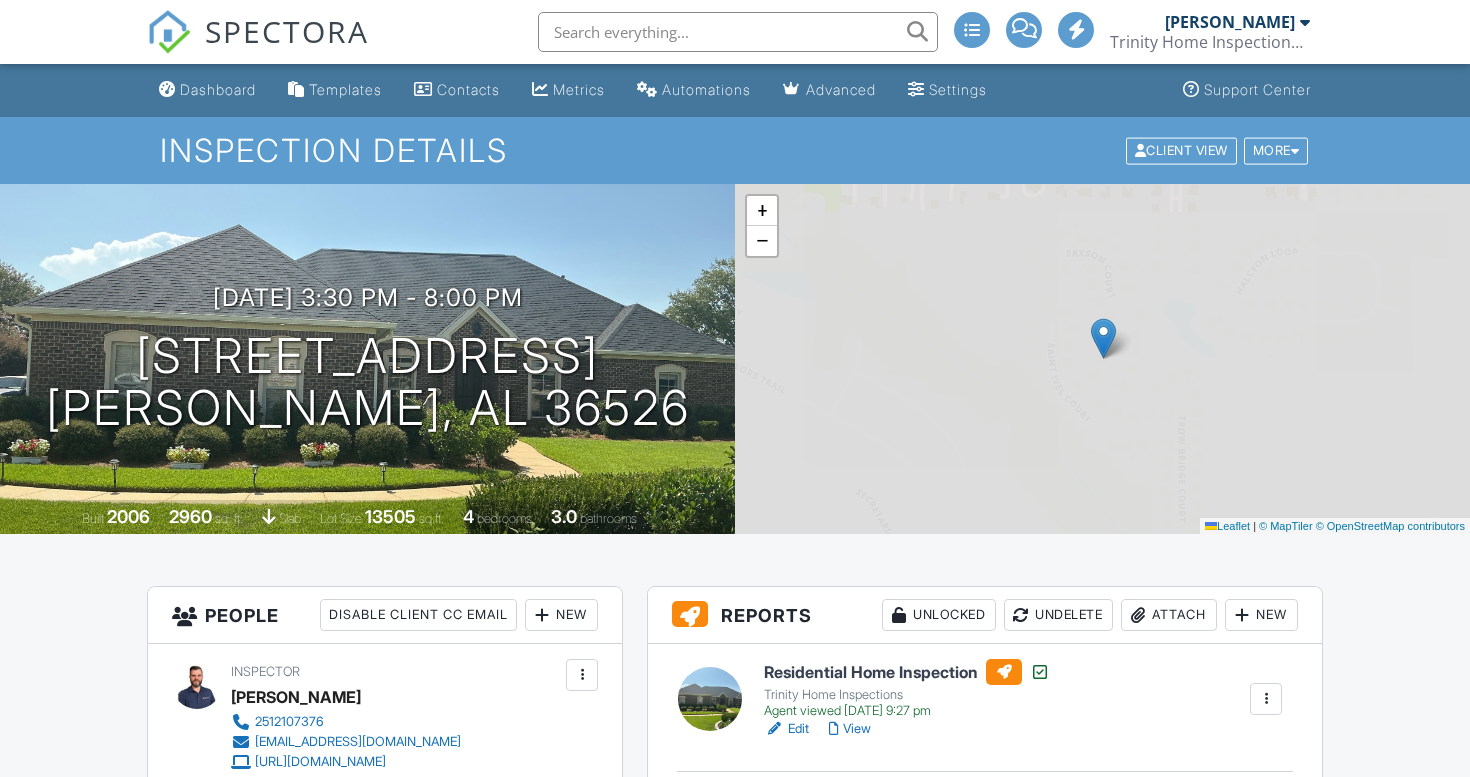 scroll, scrollTop: 0, scrollLeft: 0, axis: both 